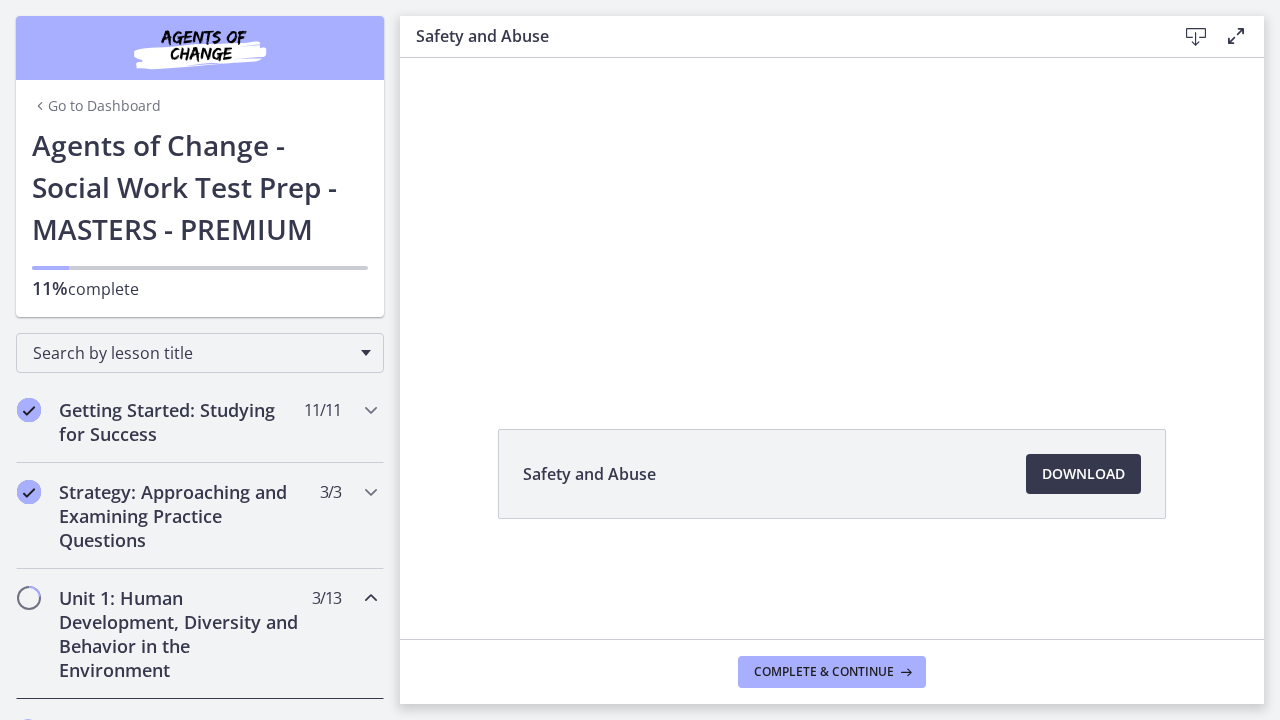 scroll, scrollTop: 0, scrollLeft: 0, axis: both 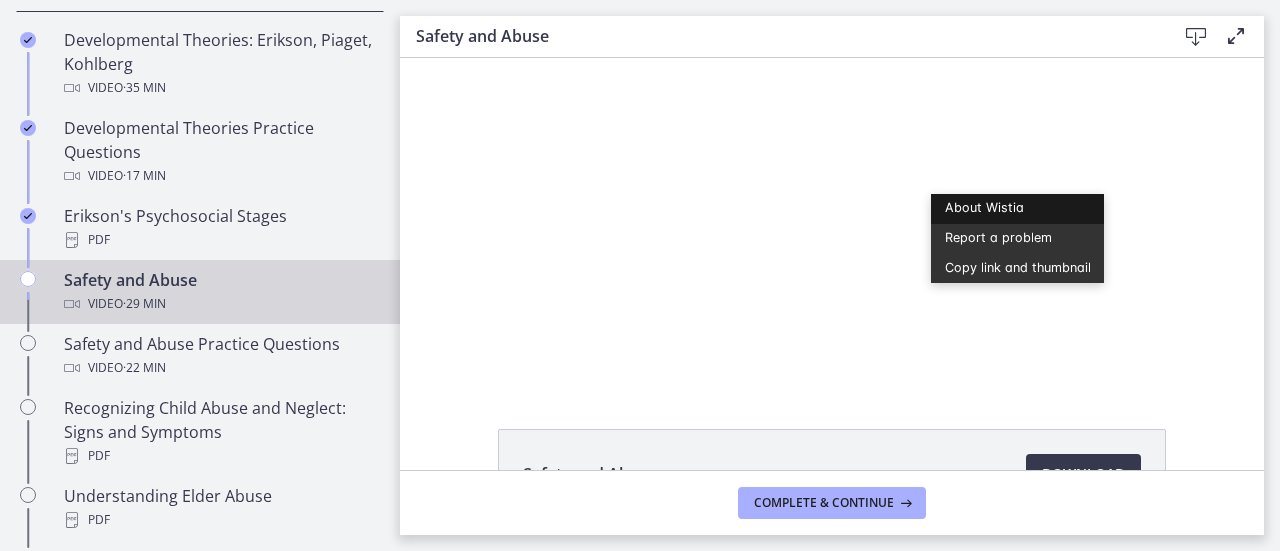click on "Safety and Abuse
Download
Opens in a new window" 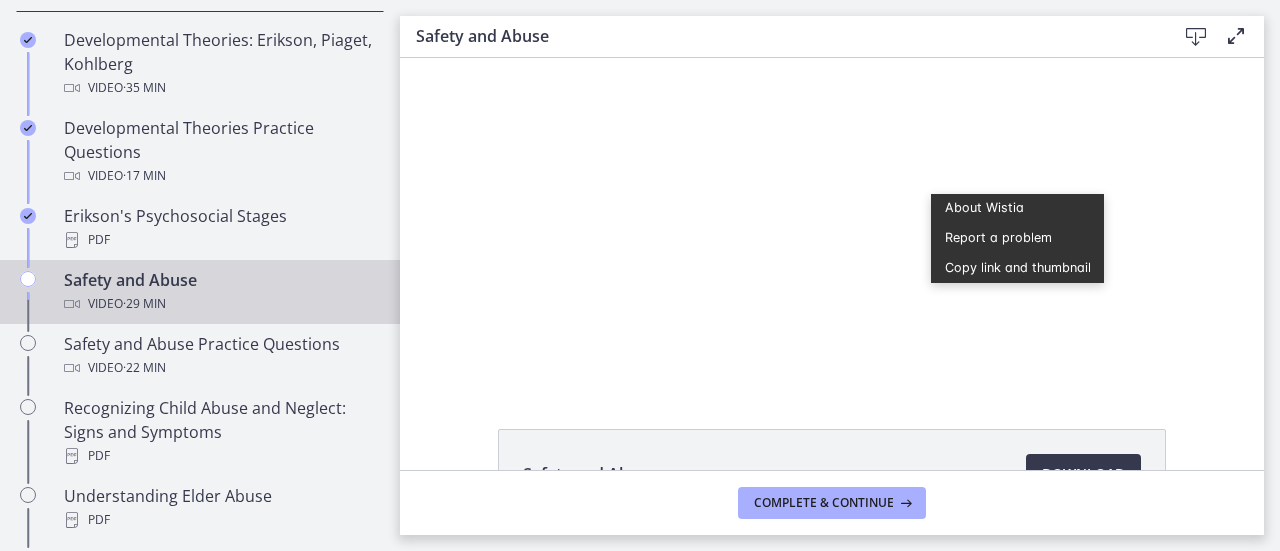 scroll, scrollTop: 4, scrollLeft: 0, axis: vertical 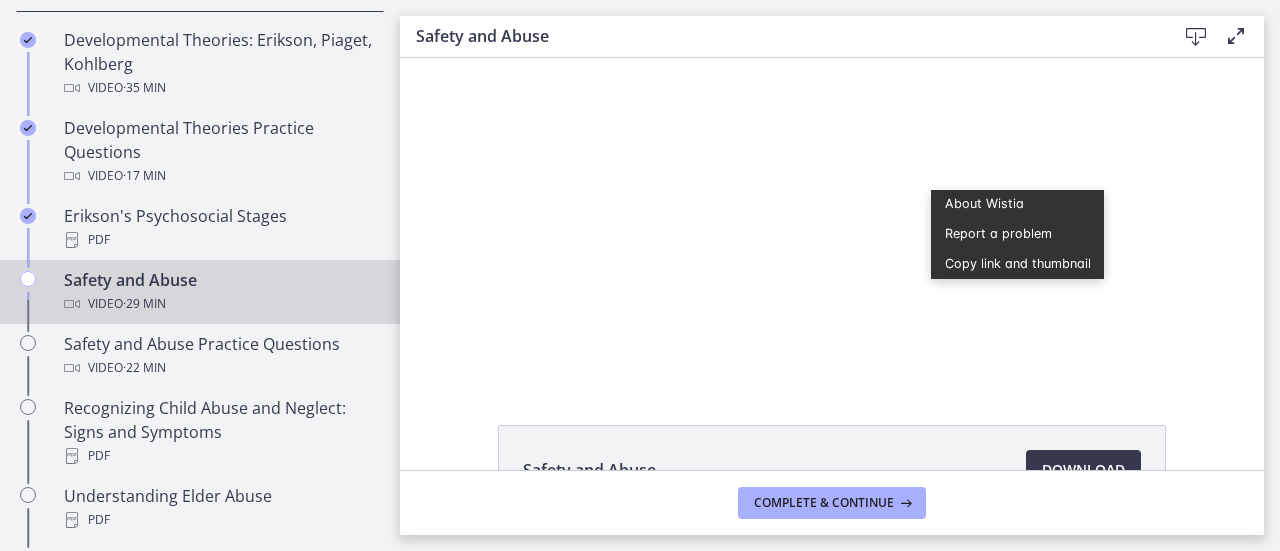 click 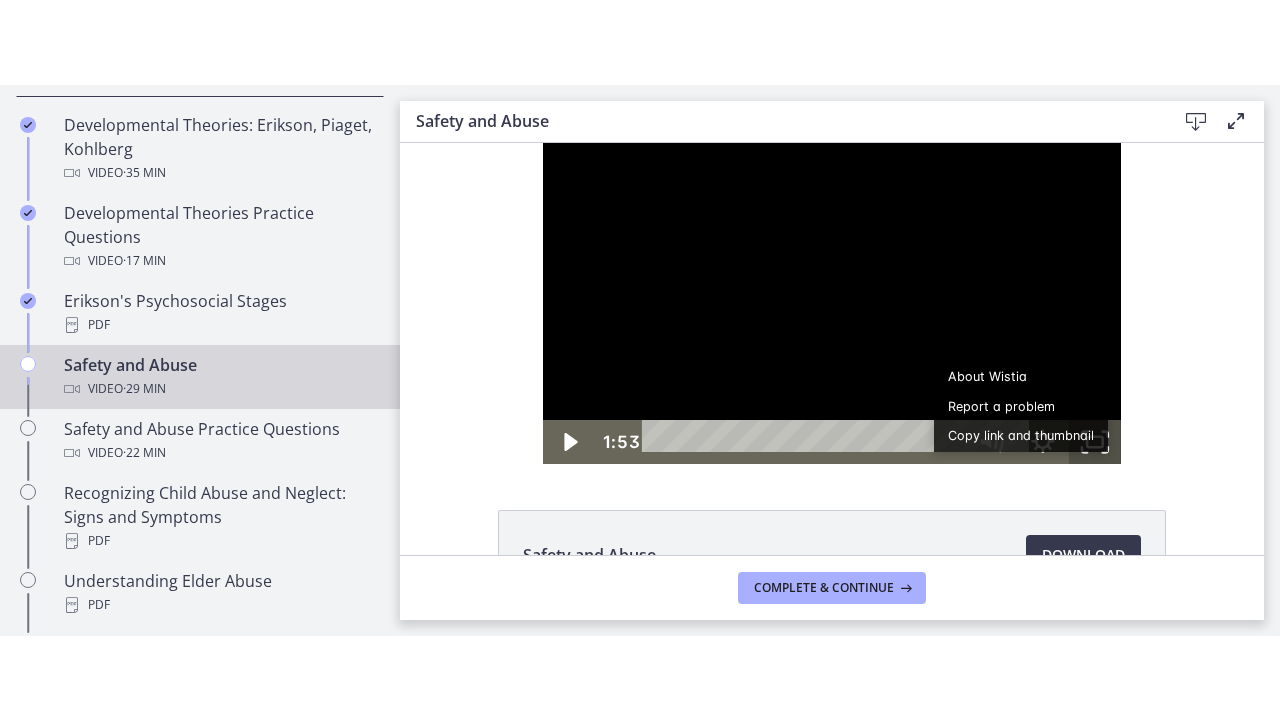 scroll, scrollTop: 0, scrollLeft: 0, axis: both 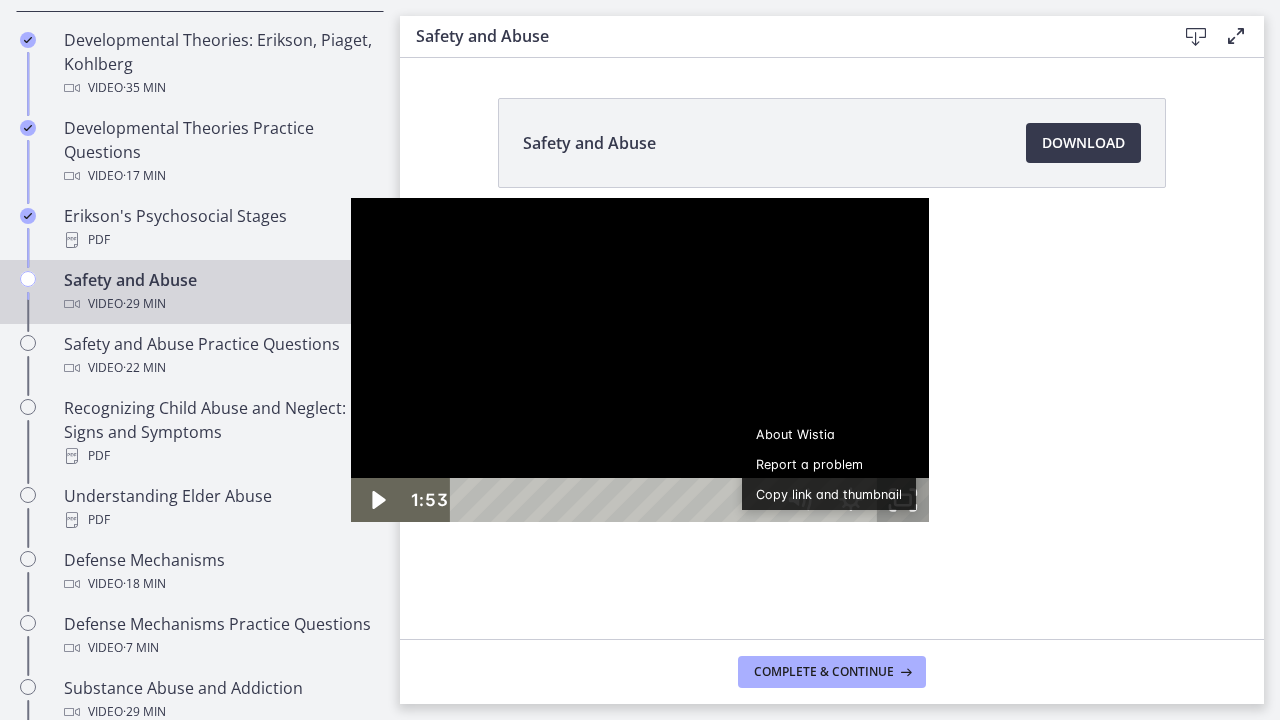 click at bounding box center (640, 360) 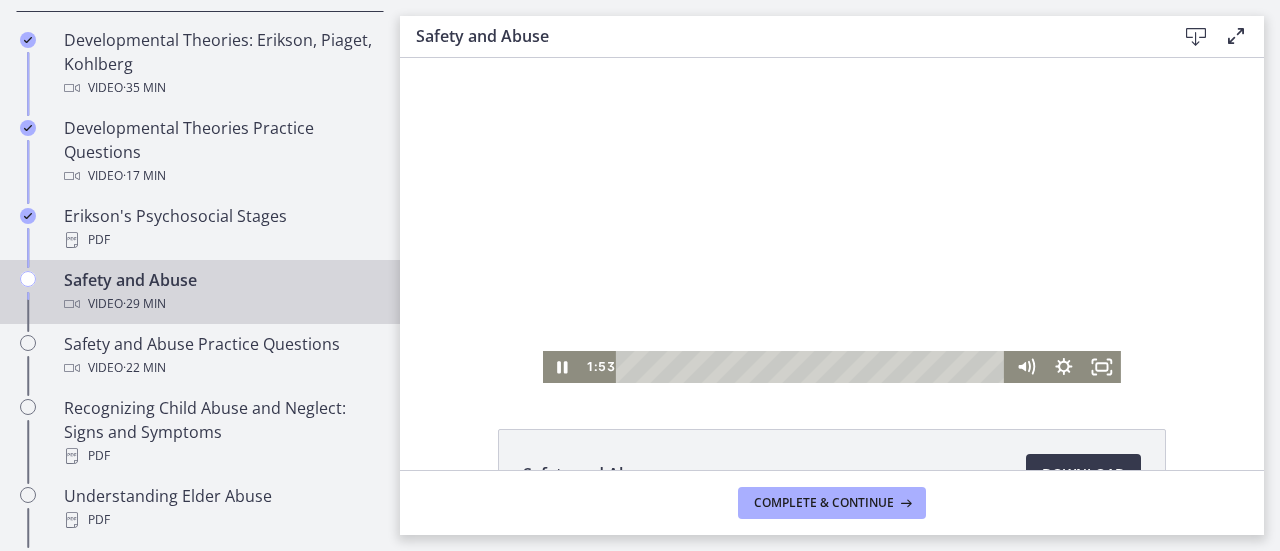click at bounding box center (832, 220) 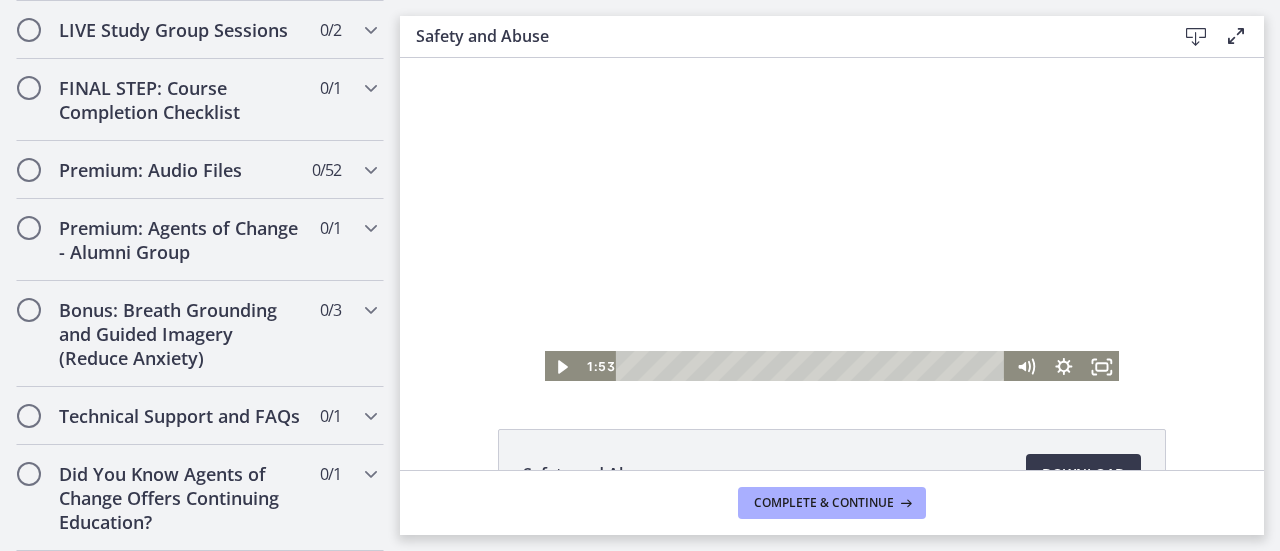 scroll, scrollTop: 1137, scrollLeft: 0, axis: vertical 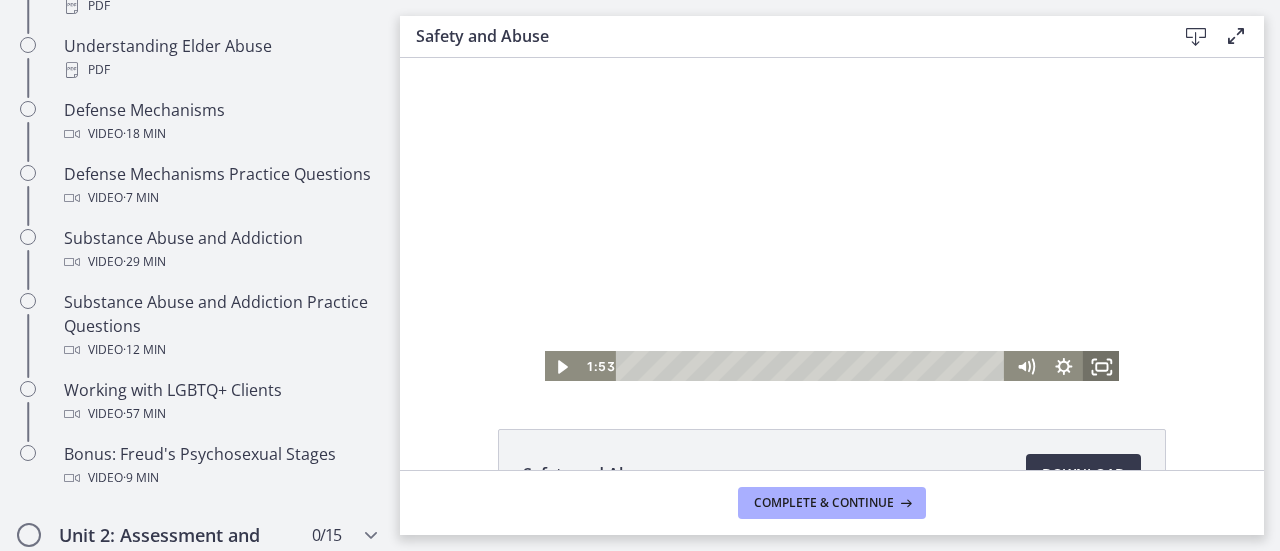 click 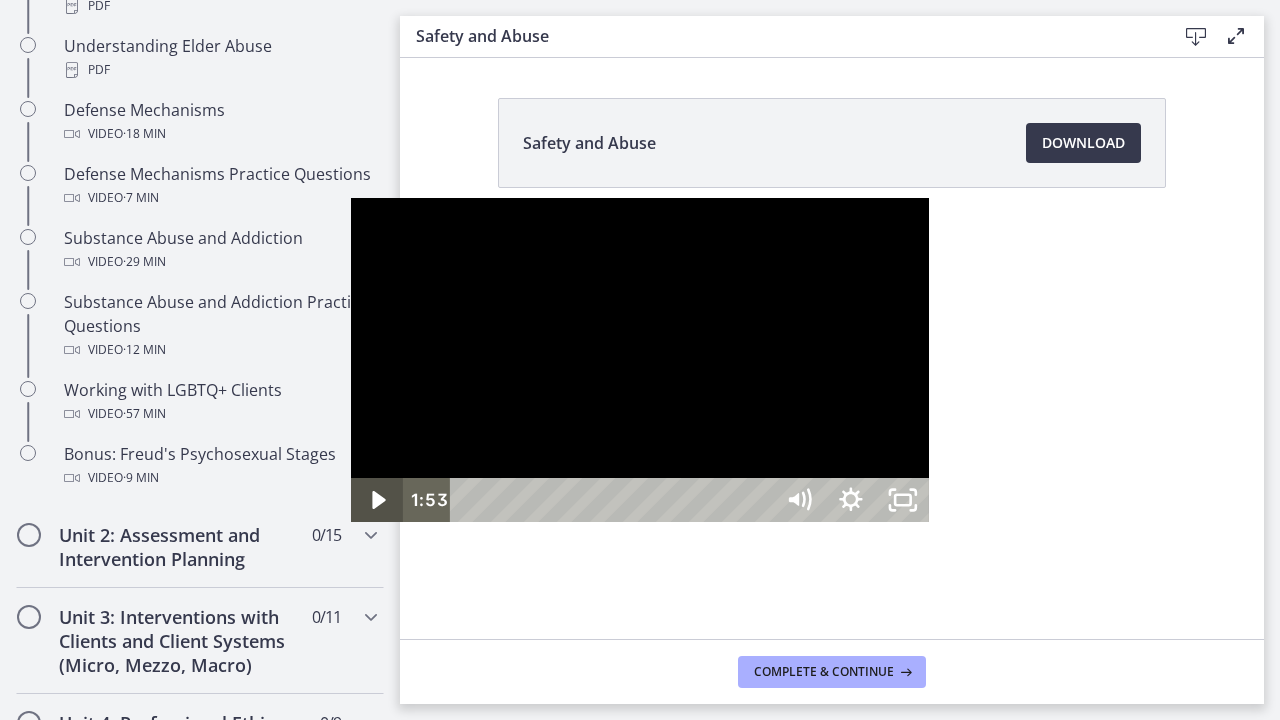 click 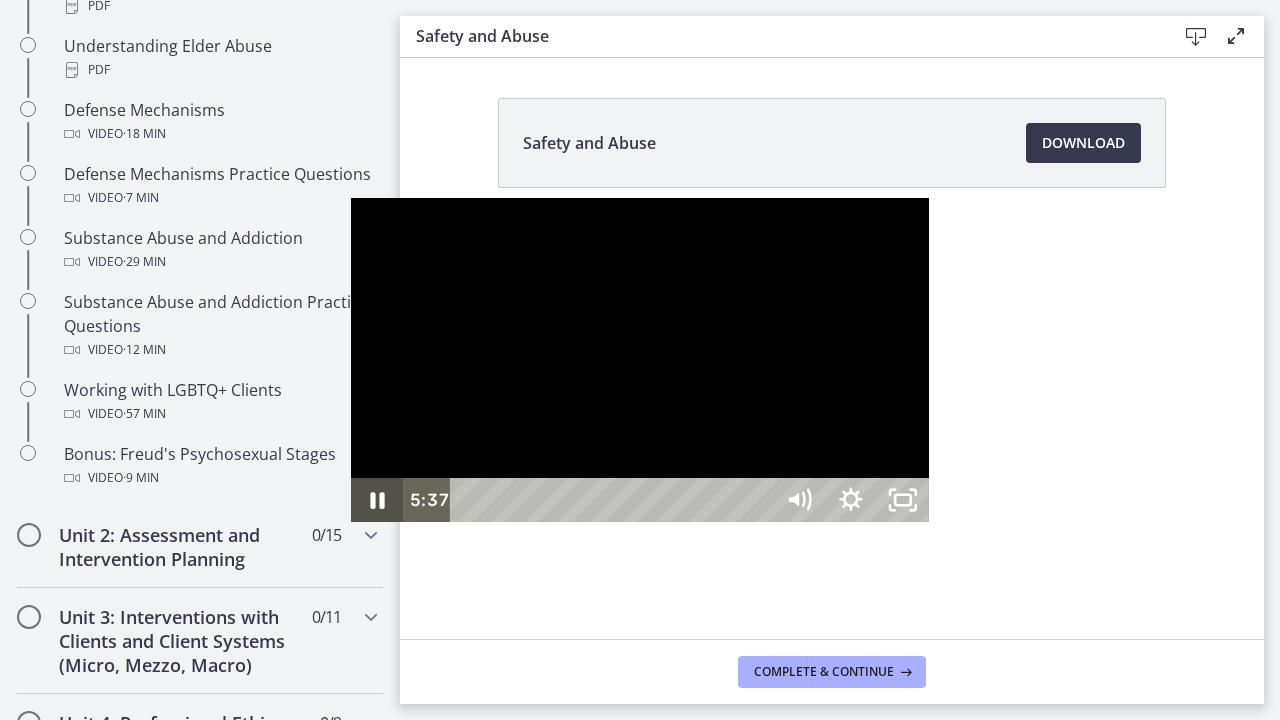 click 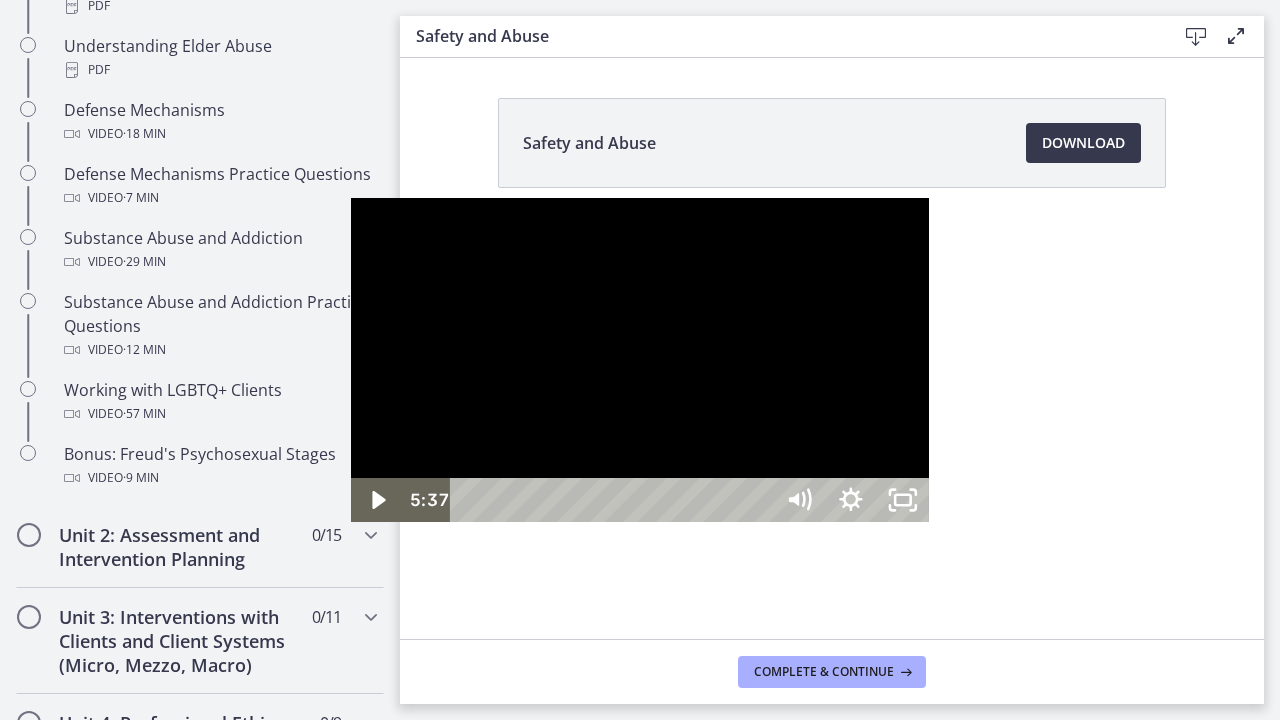 click at bounding box center (640, 360) 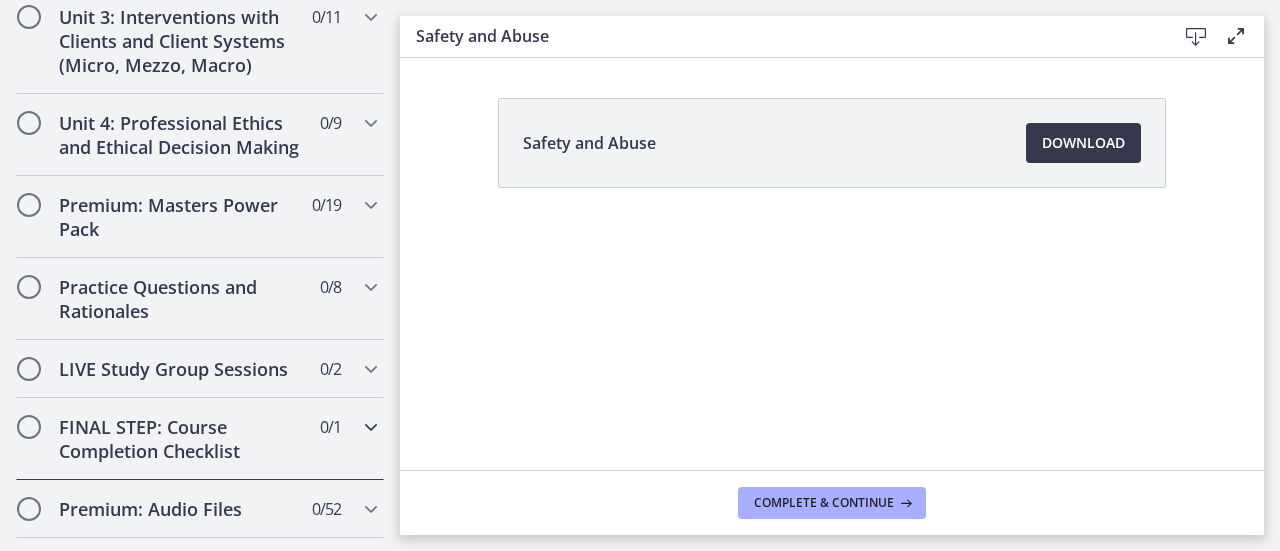 scroll, scrollTop: 2037, scrollLeft: 0, axis: vertical 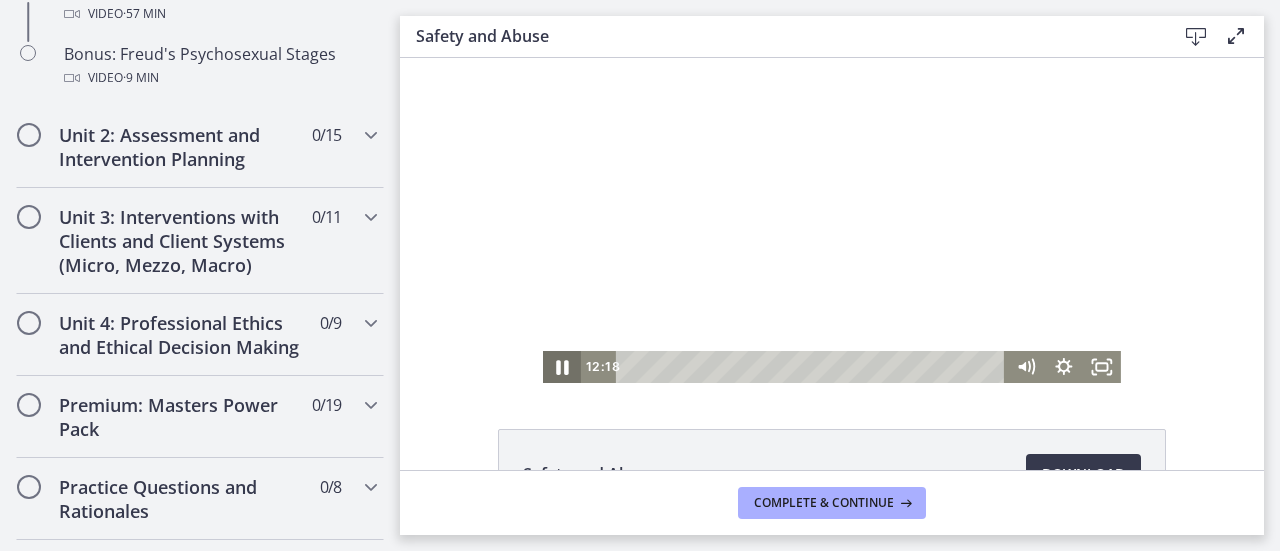 click 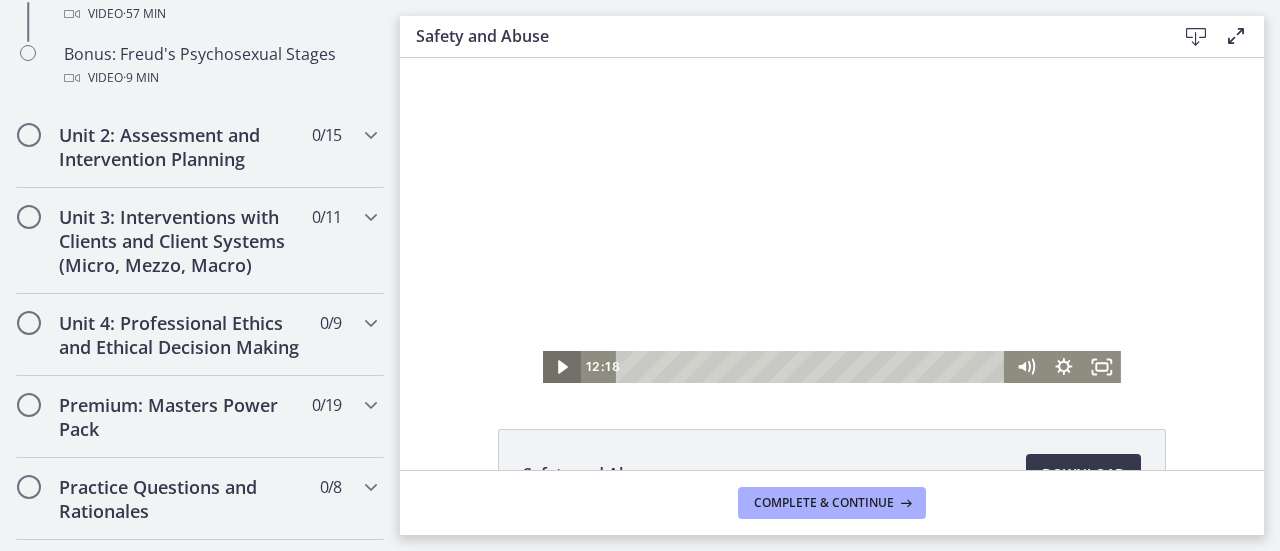 type 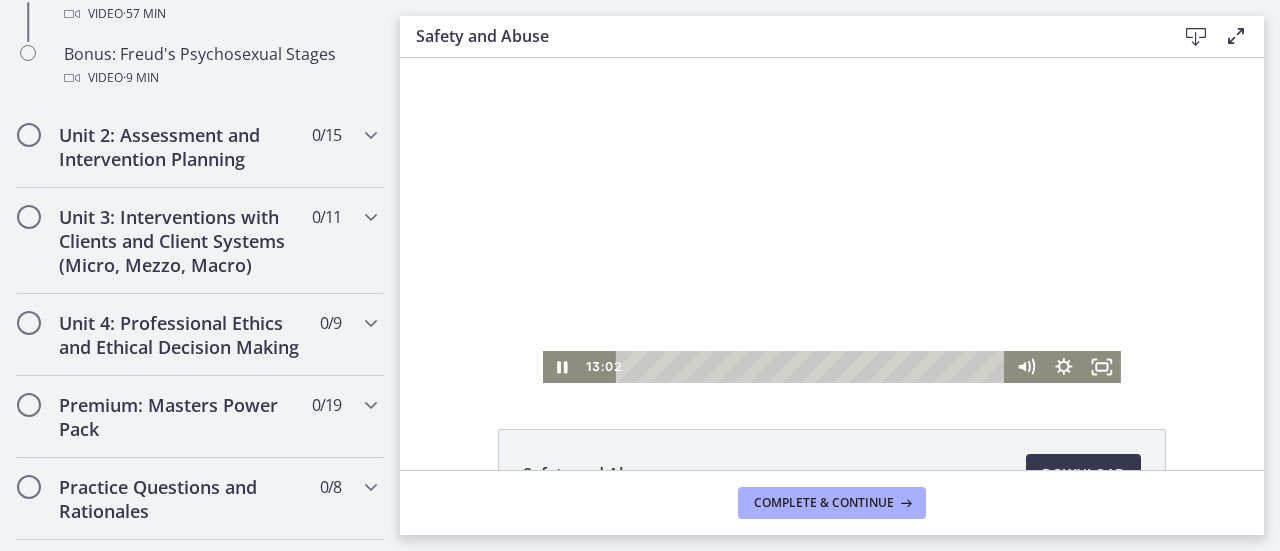 click at bounding box center [832, 220] 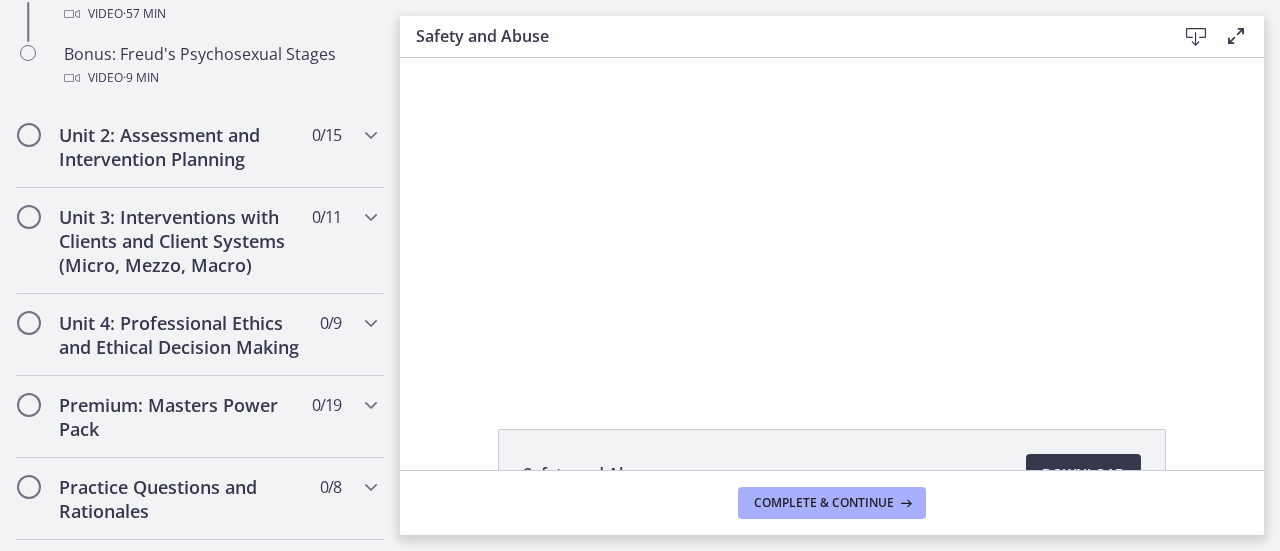 type 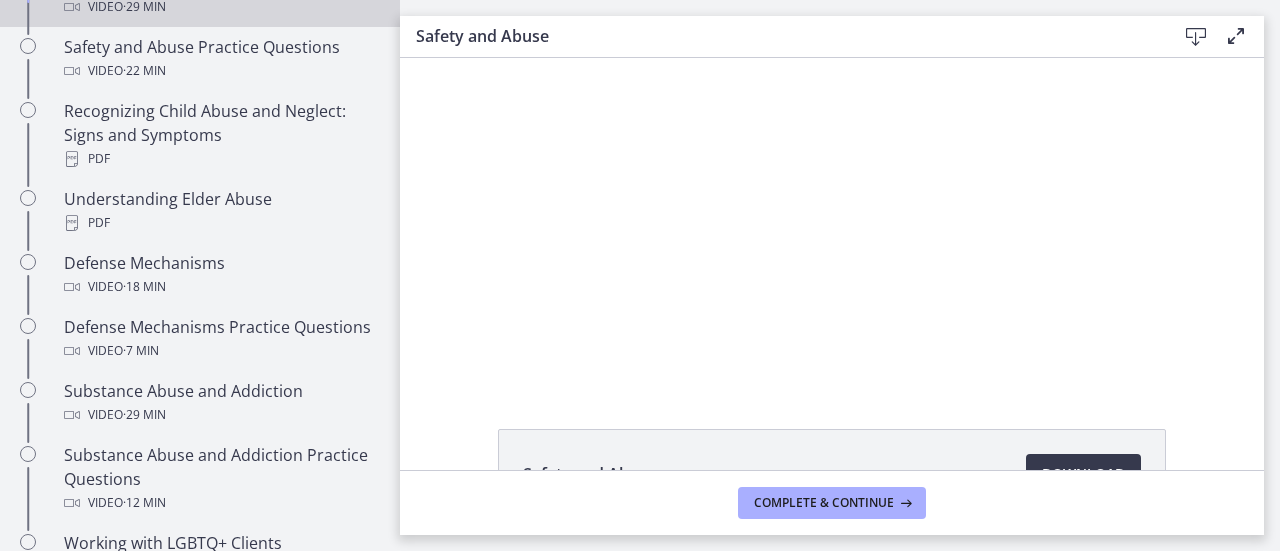 scroll, scrollTop: 950, scrollLeft: 0, axis: vertical 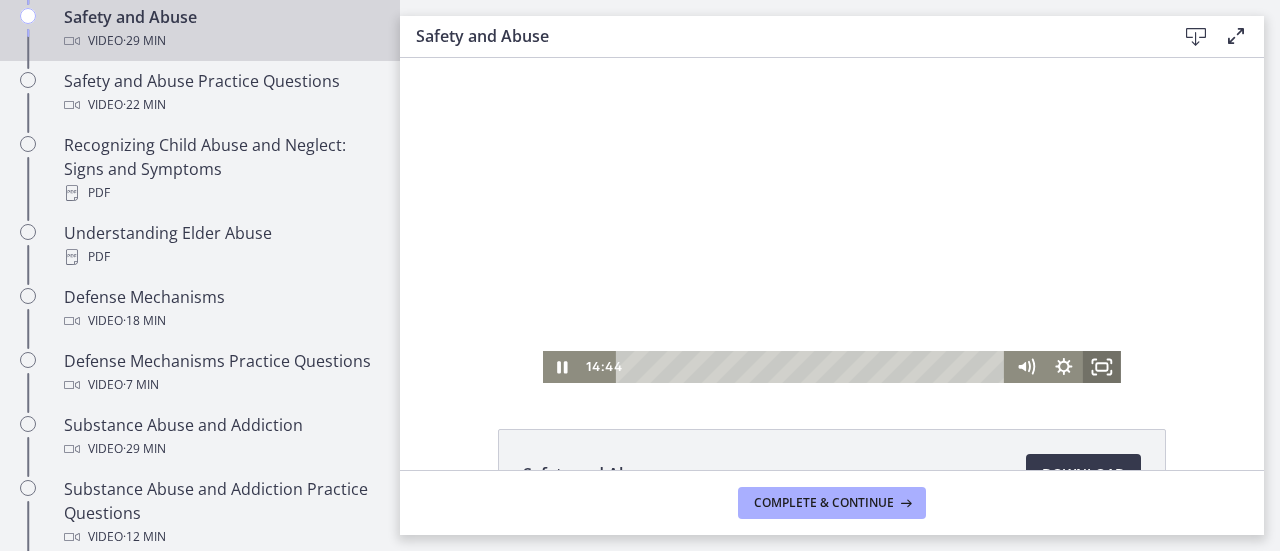 click 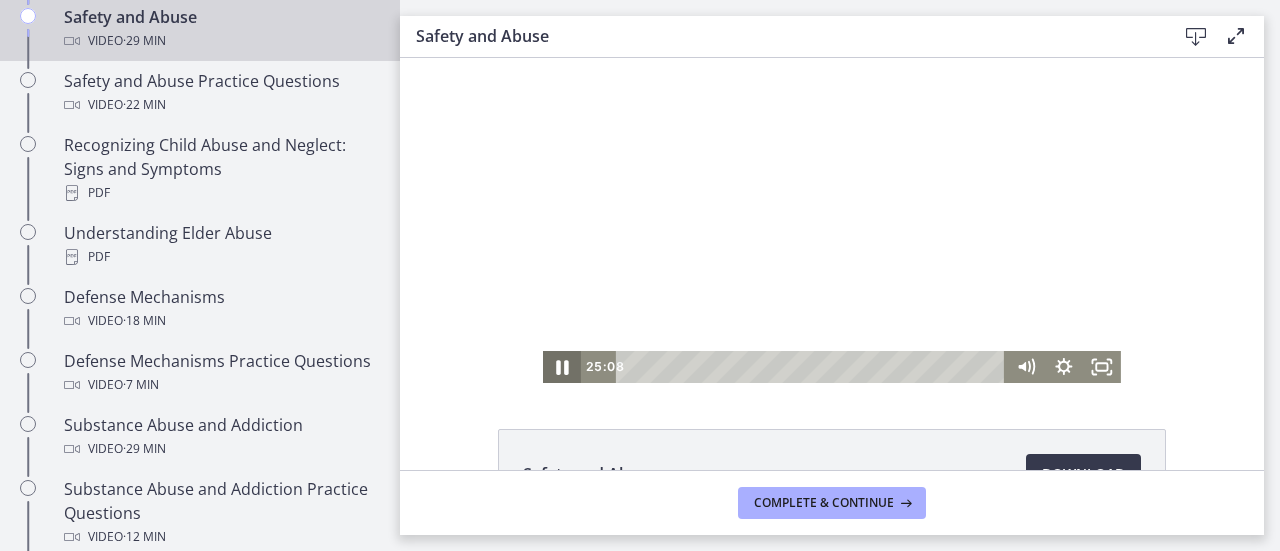 click 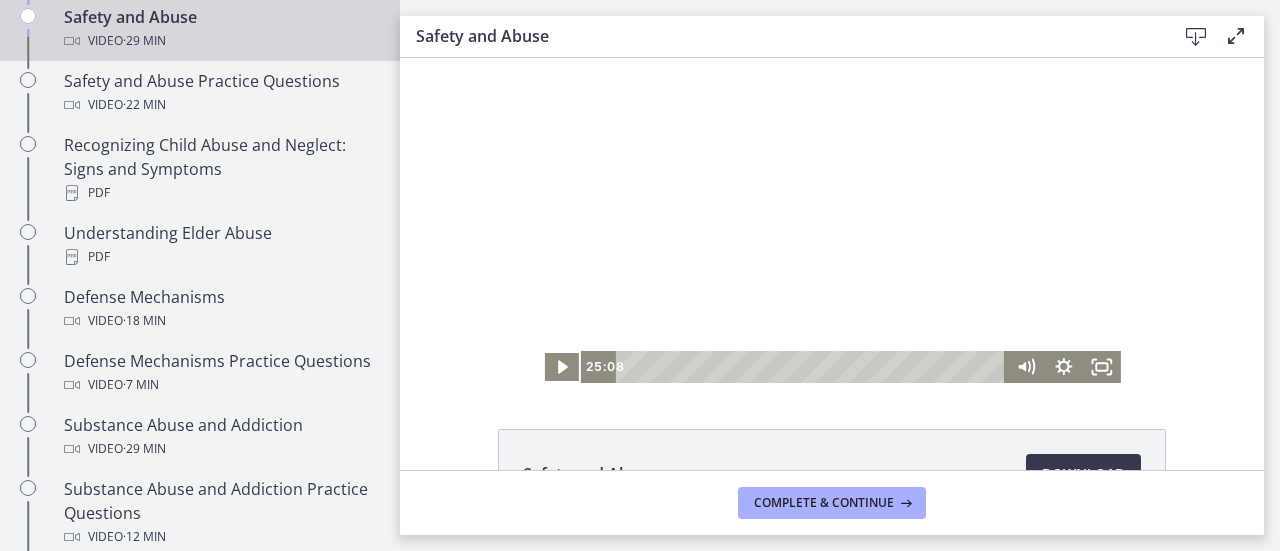 click 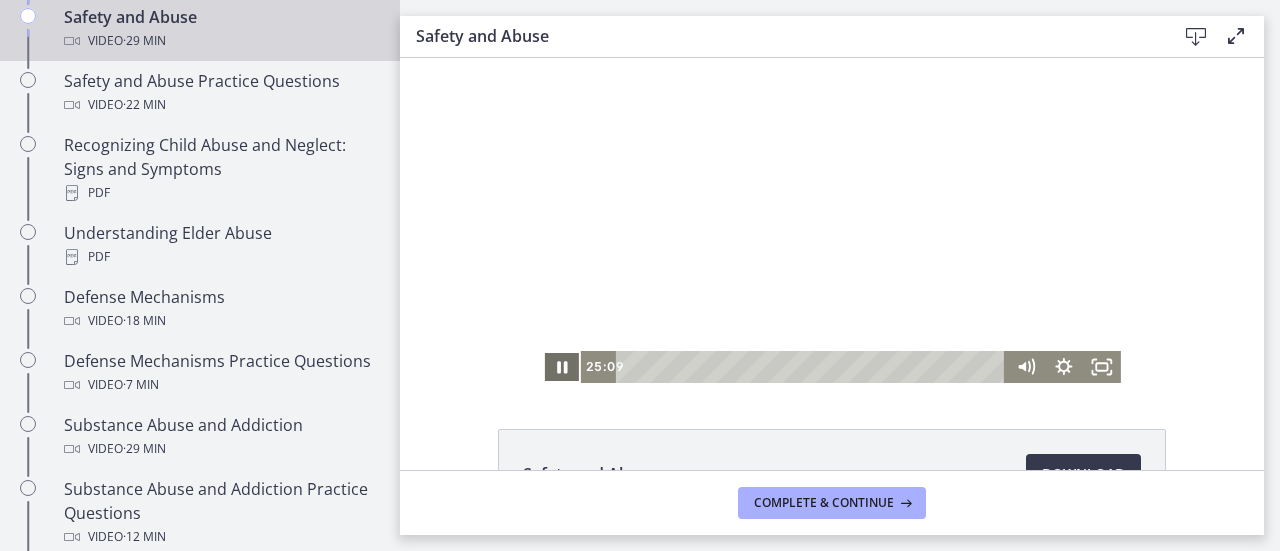 click 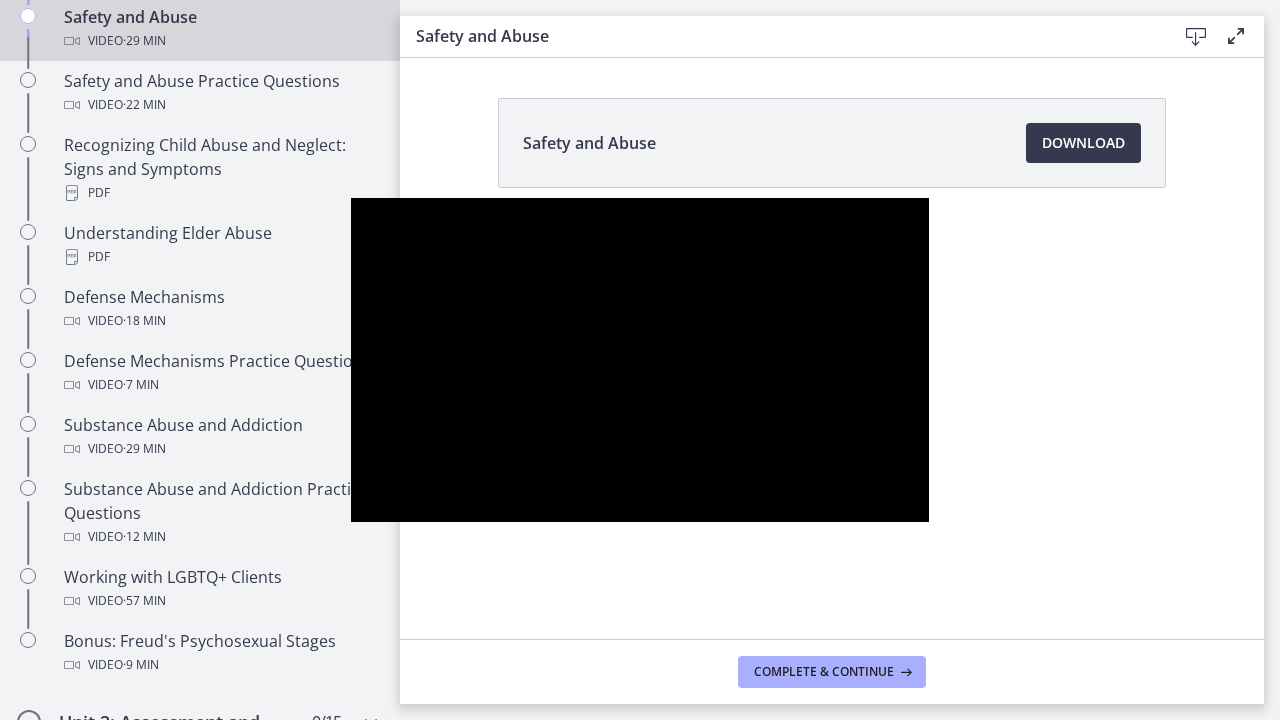 click at bounding box center (640, 360) 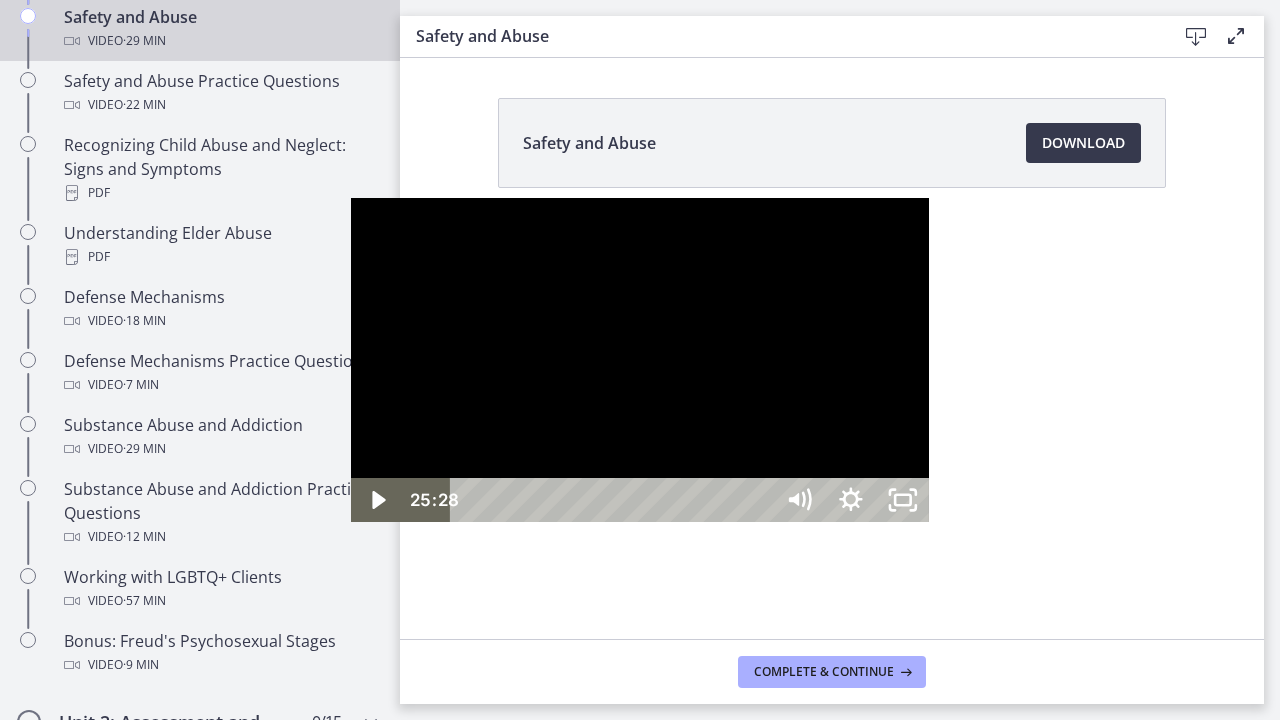 click at bounding box center (351, 198) 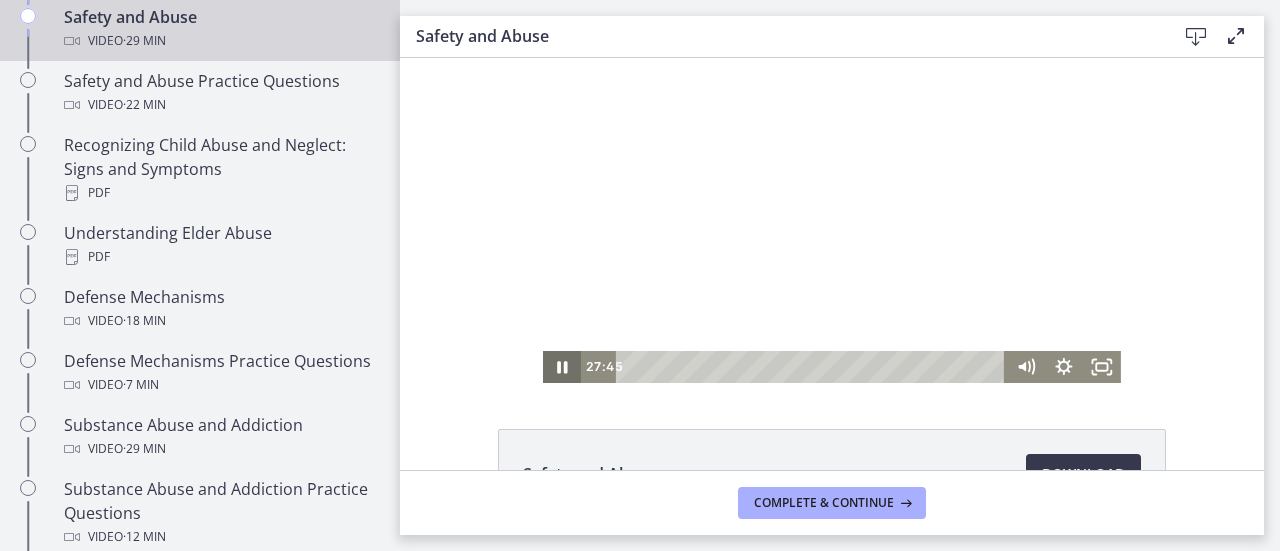 click 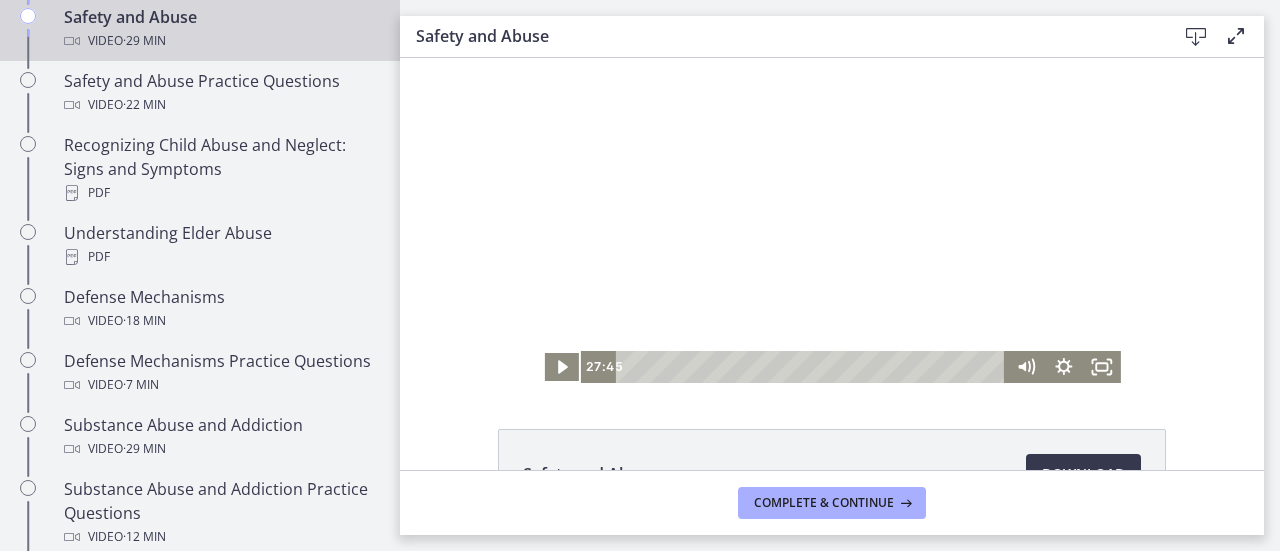 click 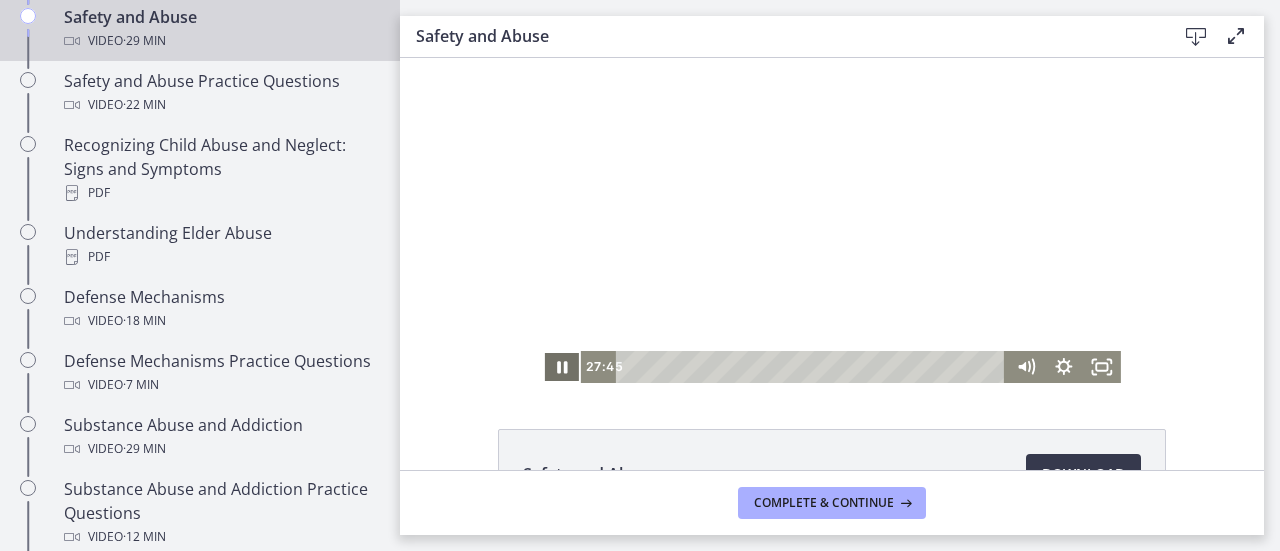 click 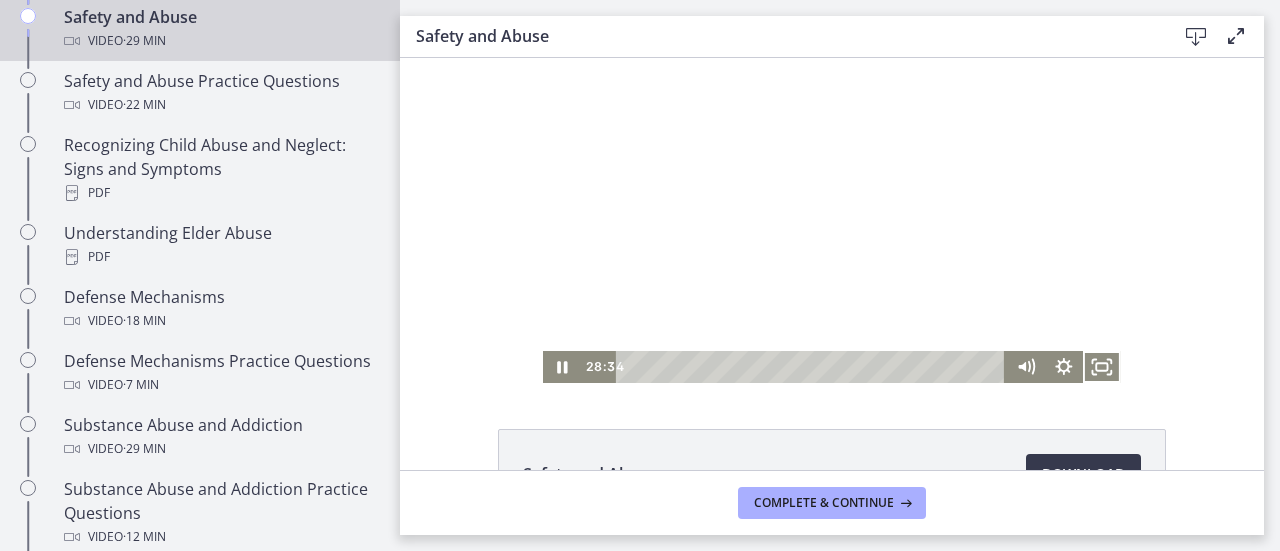 click 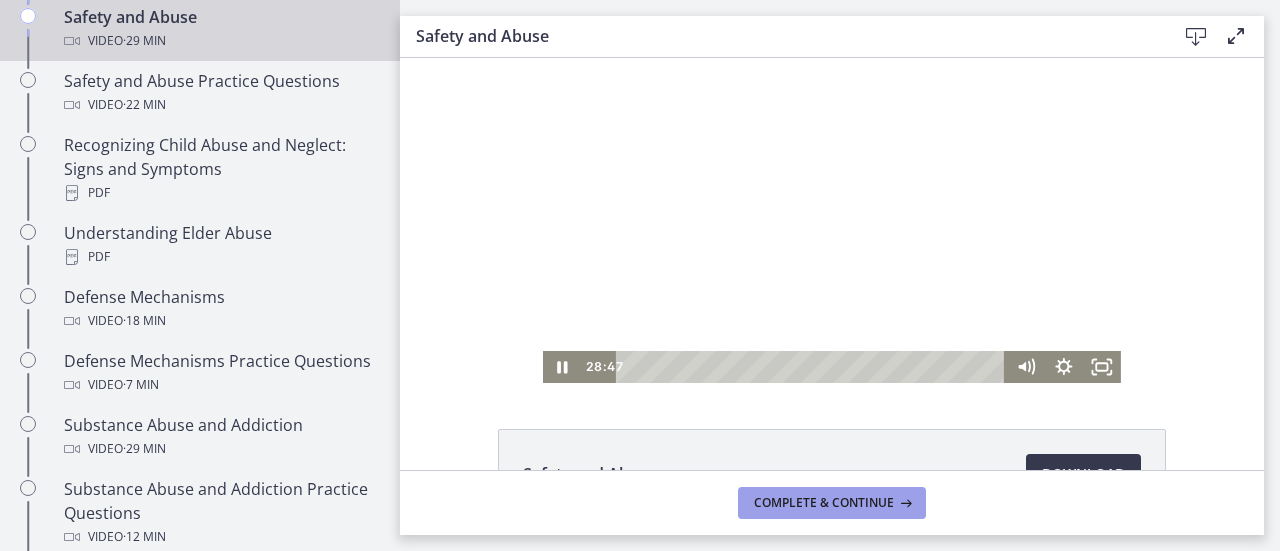 click on "Complete & continue" at bounding box center (832, 503) 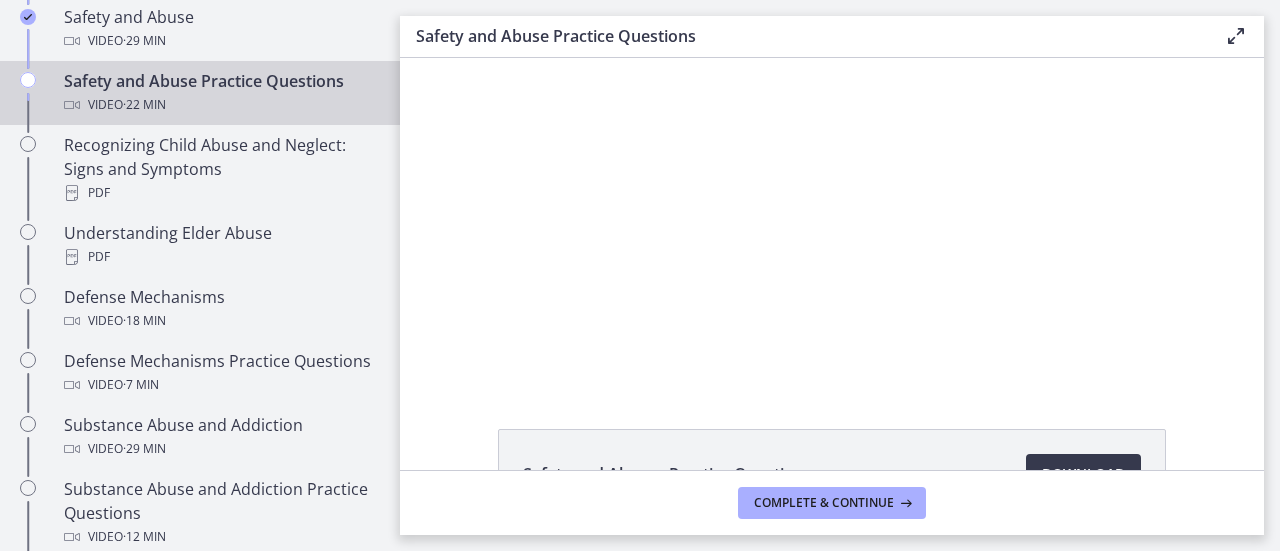 scroll, scrollTop: 0, scrollLeft: 0, axis: both 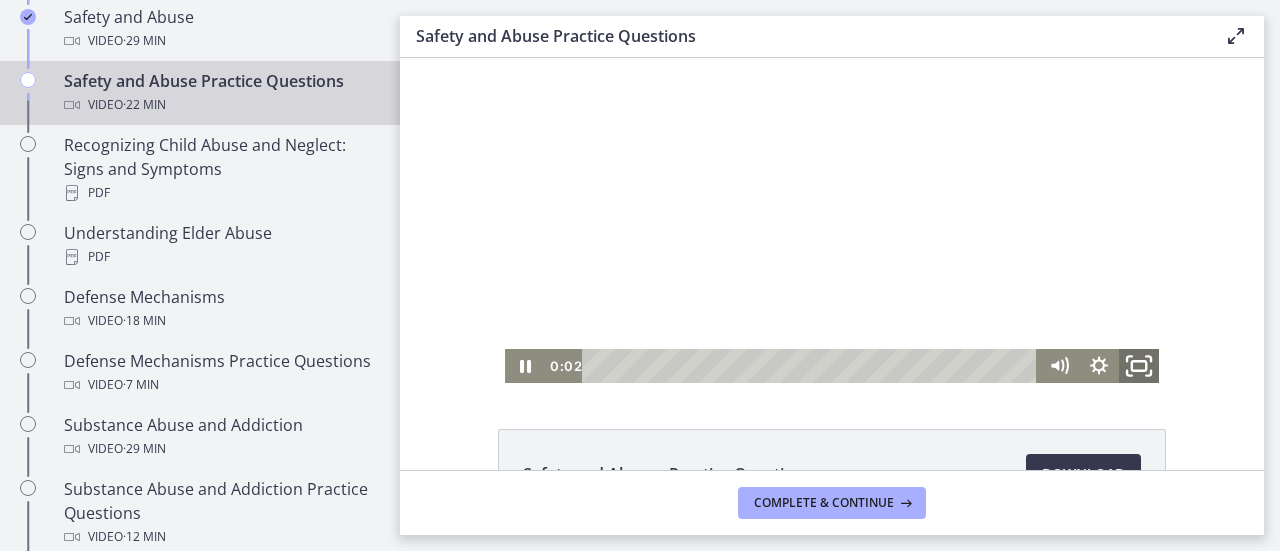 click 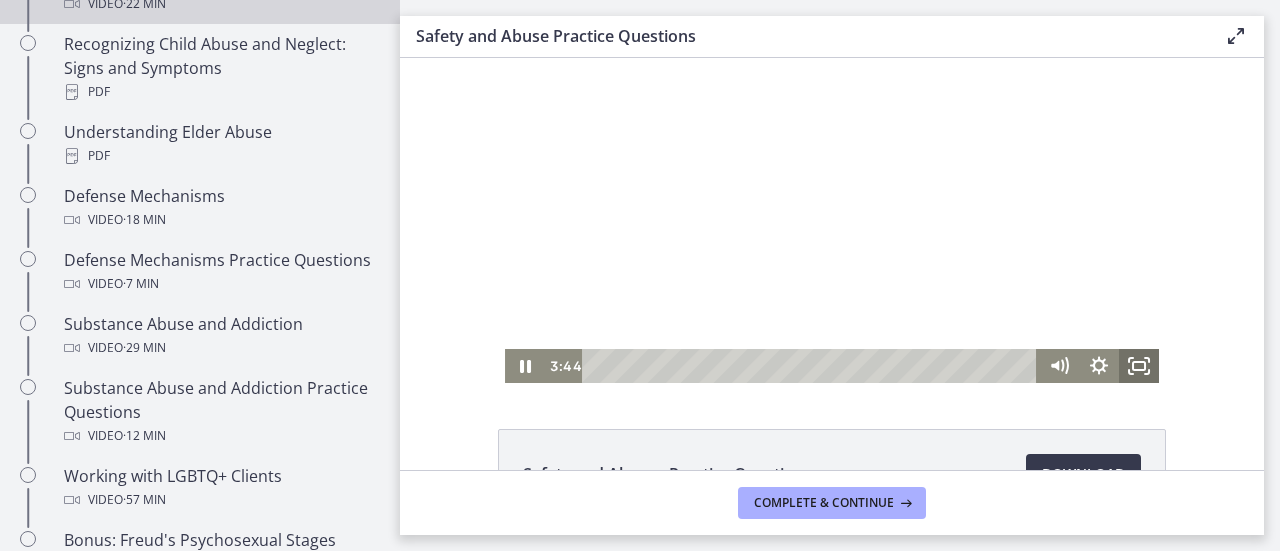 scroll, scrollTop: 1041, scrollLeft: 0, axis: vertical 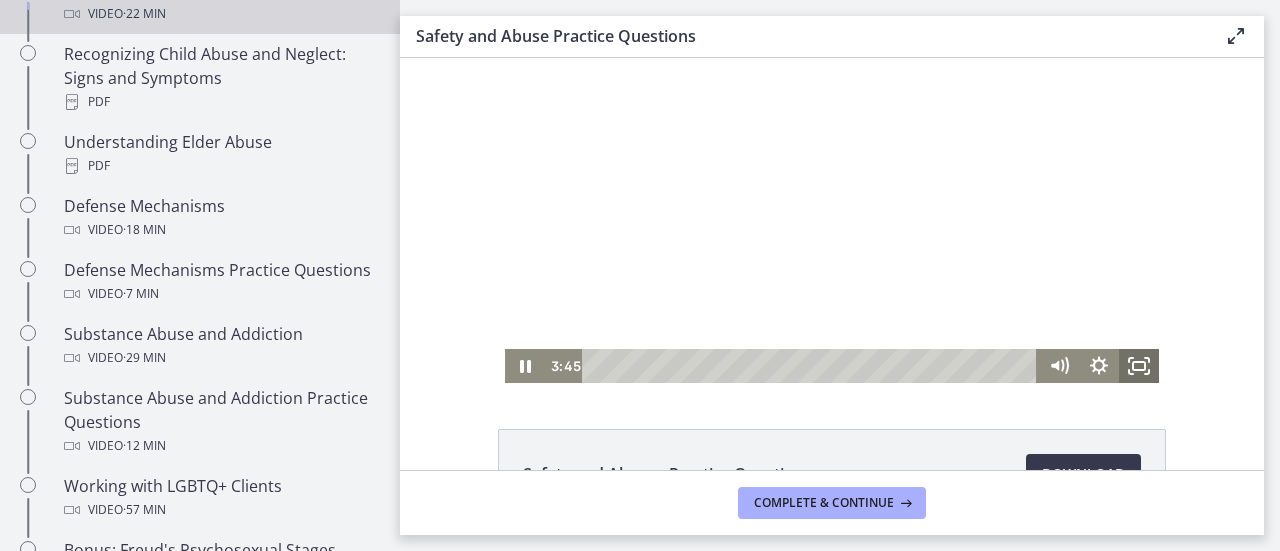 click 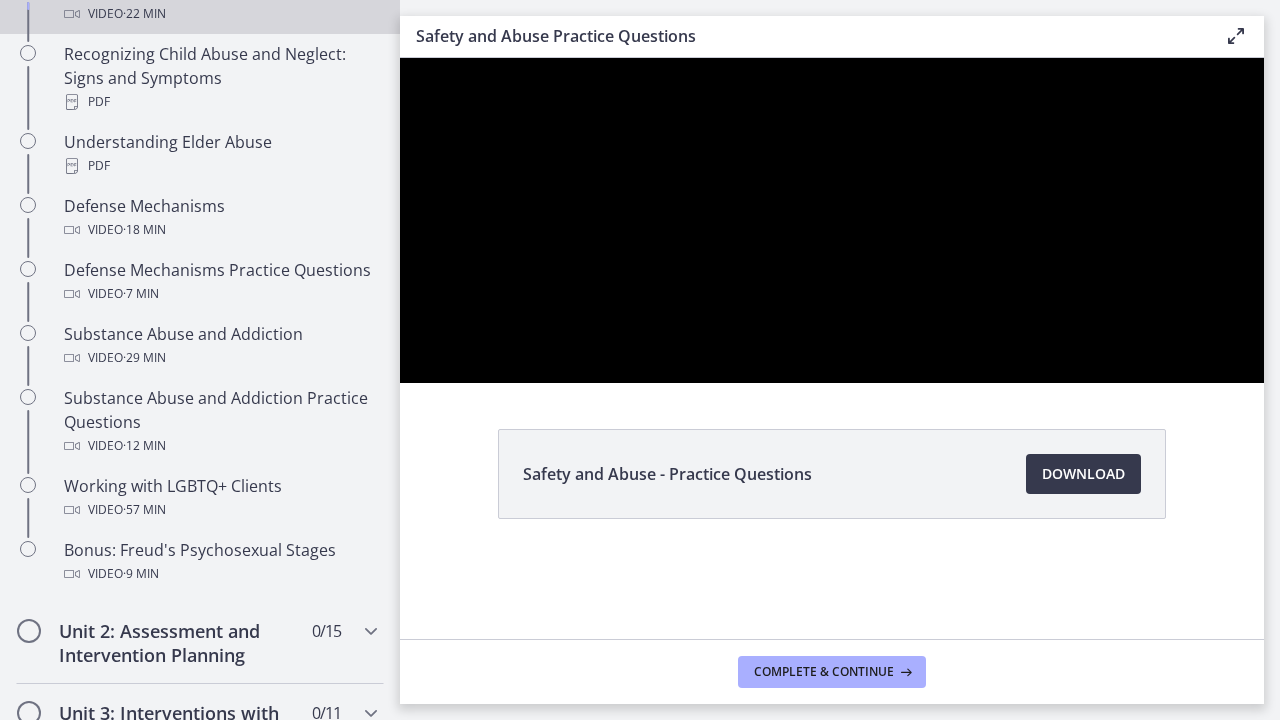 click at bounding box center [832, 220] 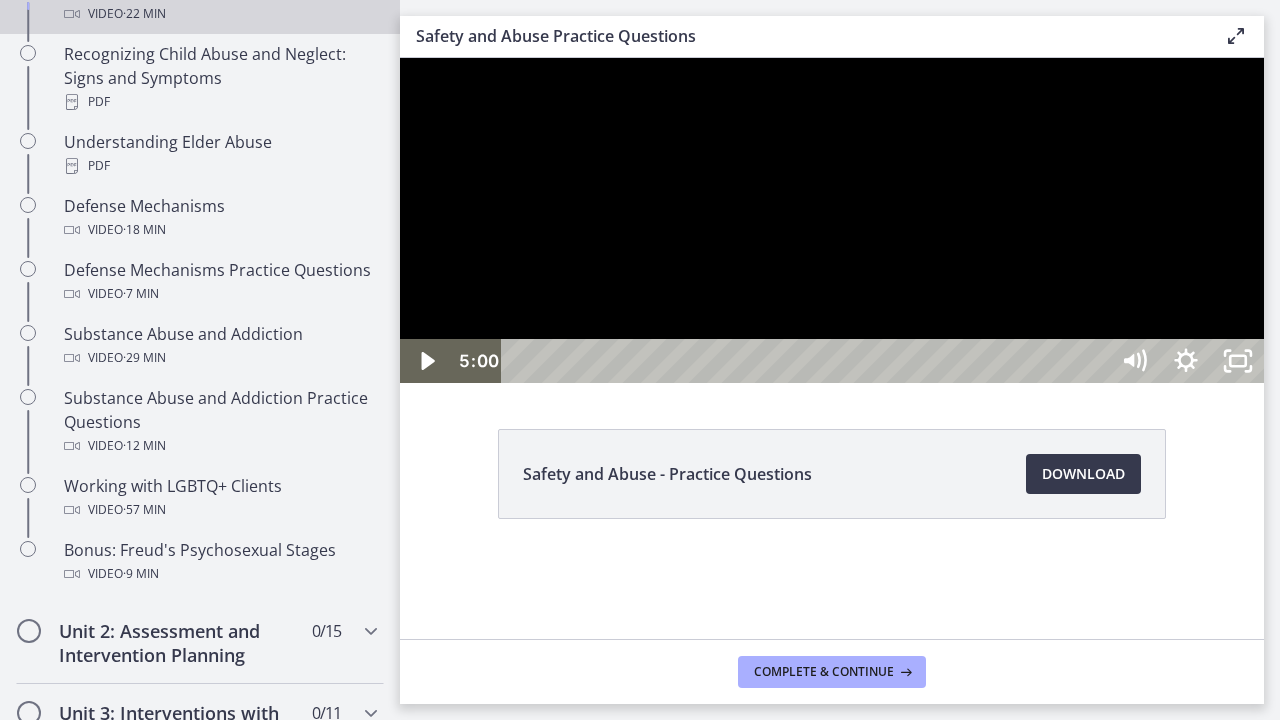 click 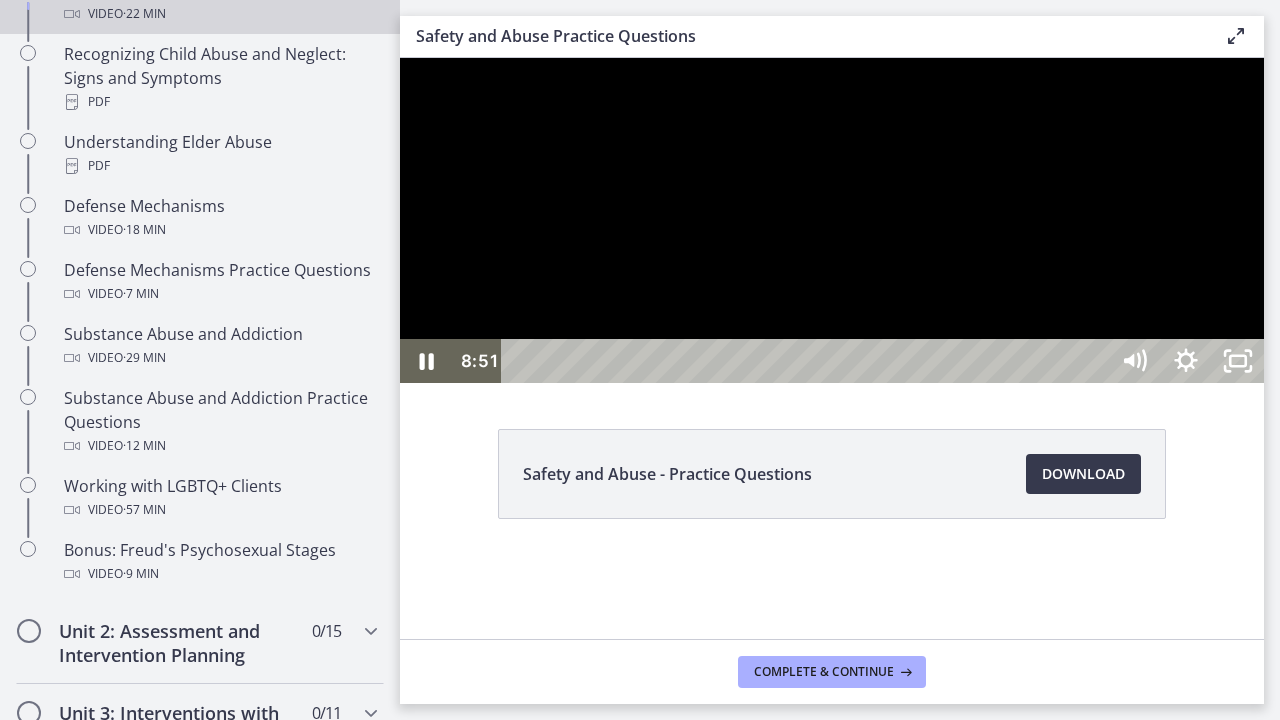 click 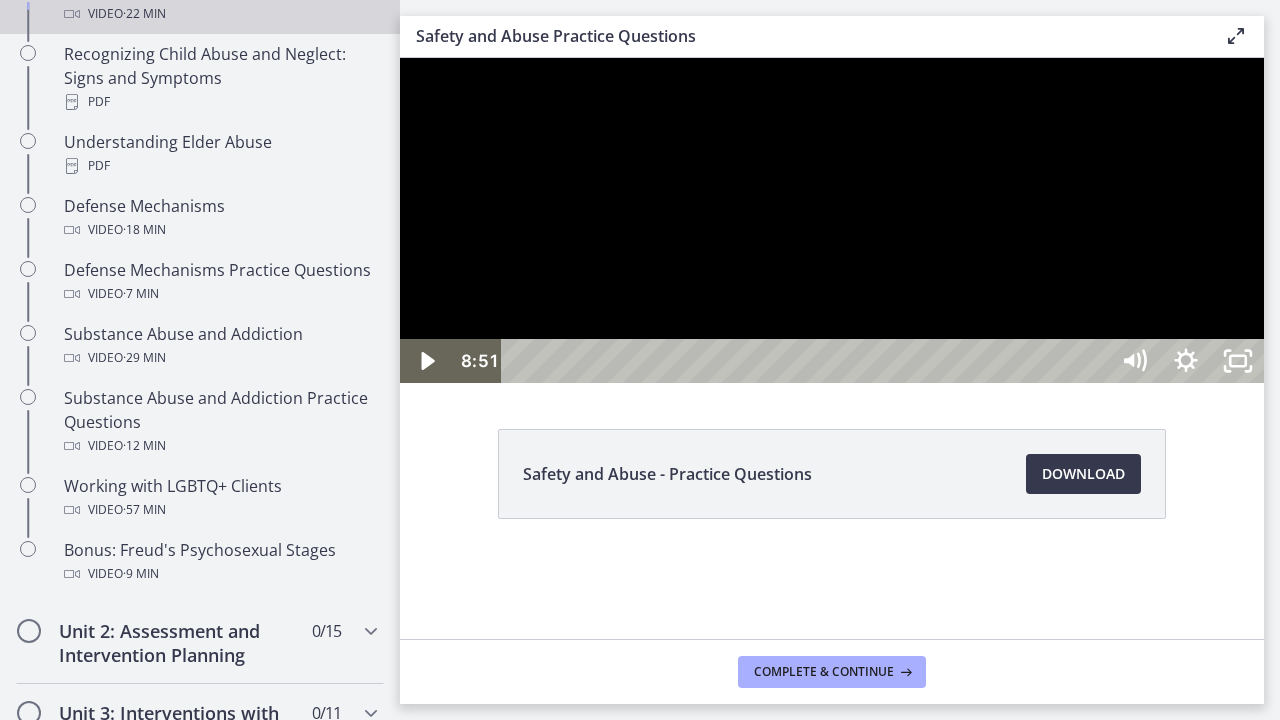 type 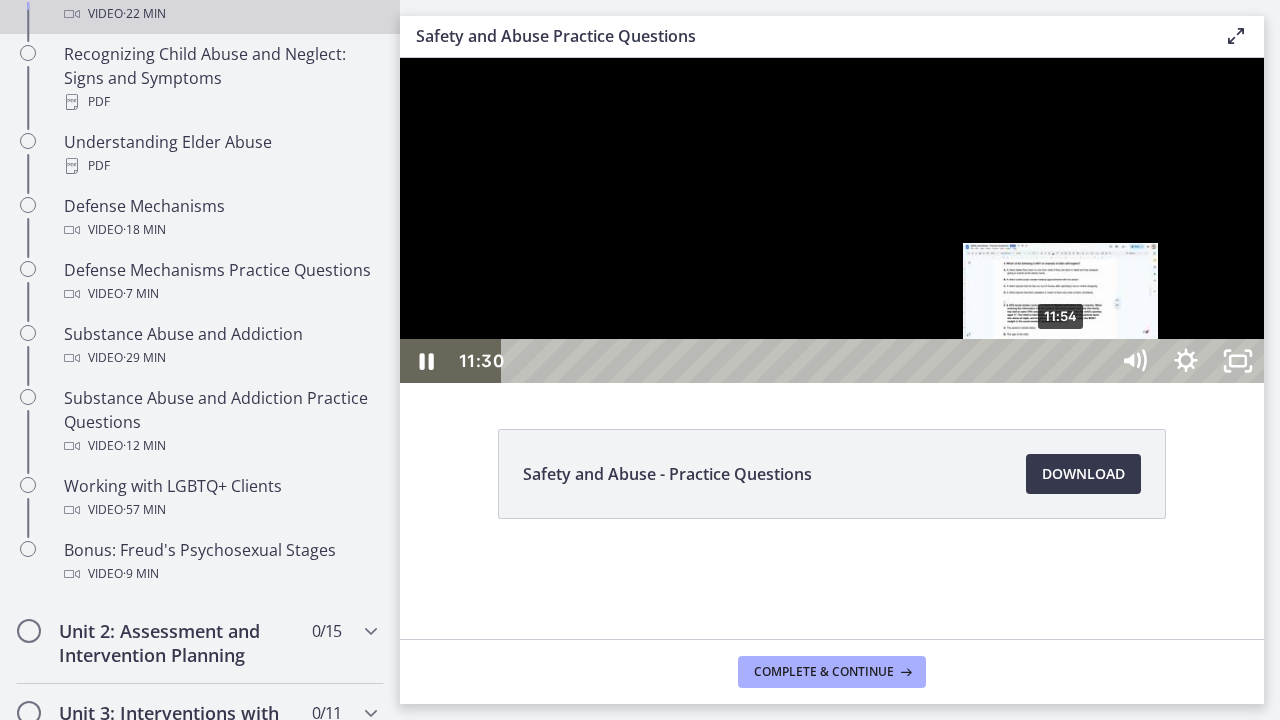 click on "11:54" at bounding box center (807, 361) 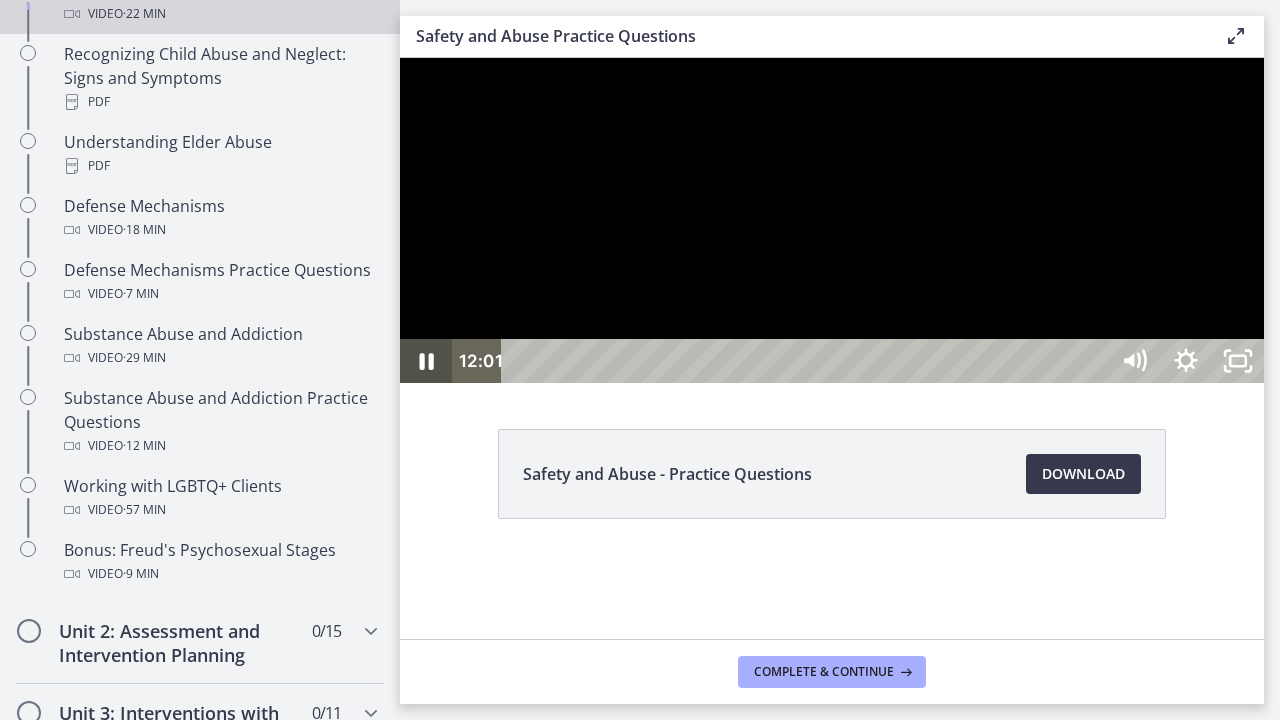 click 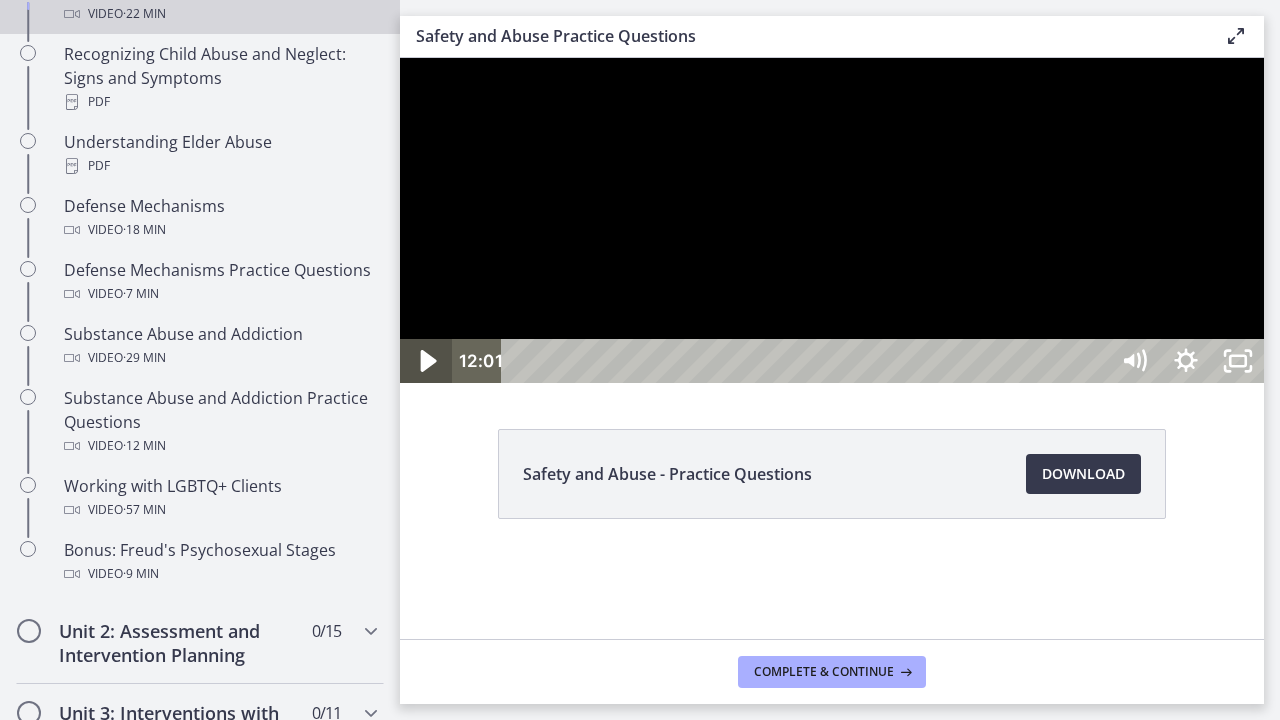 click 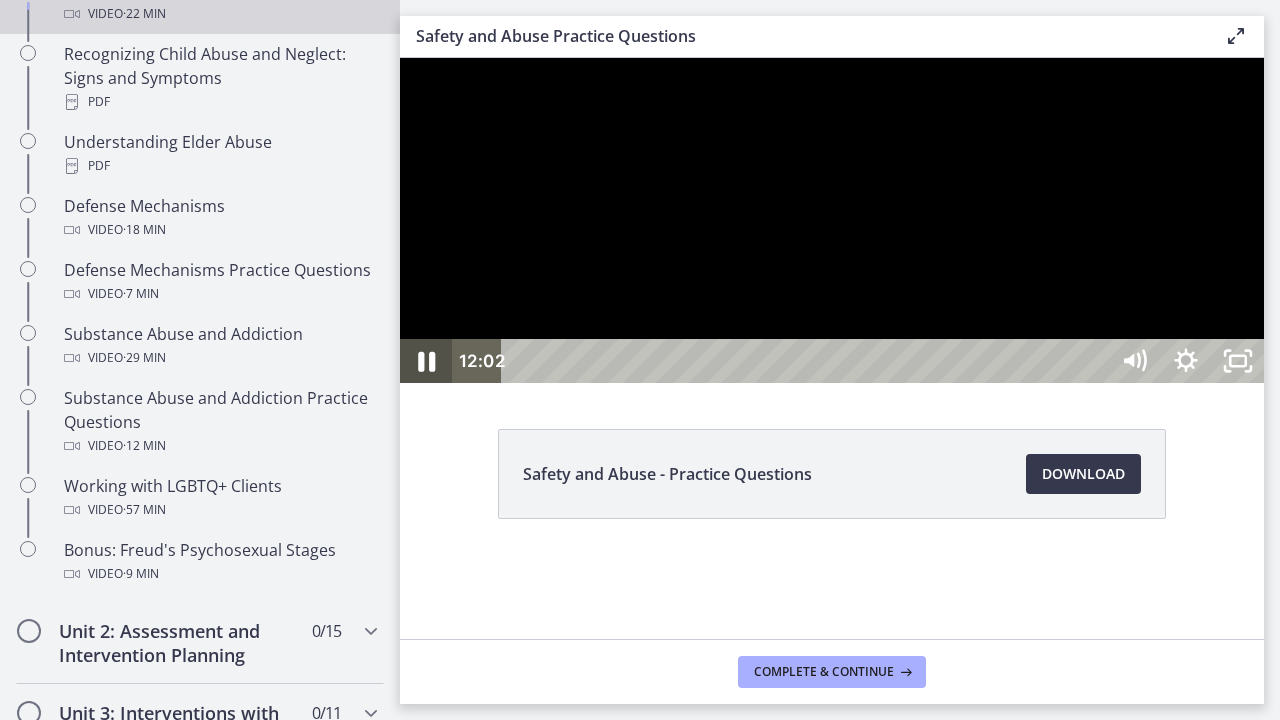 click 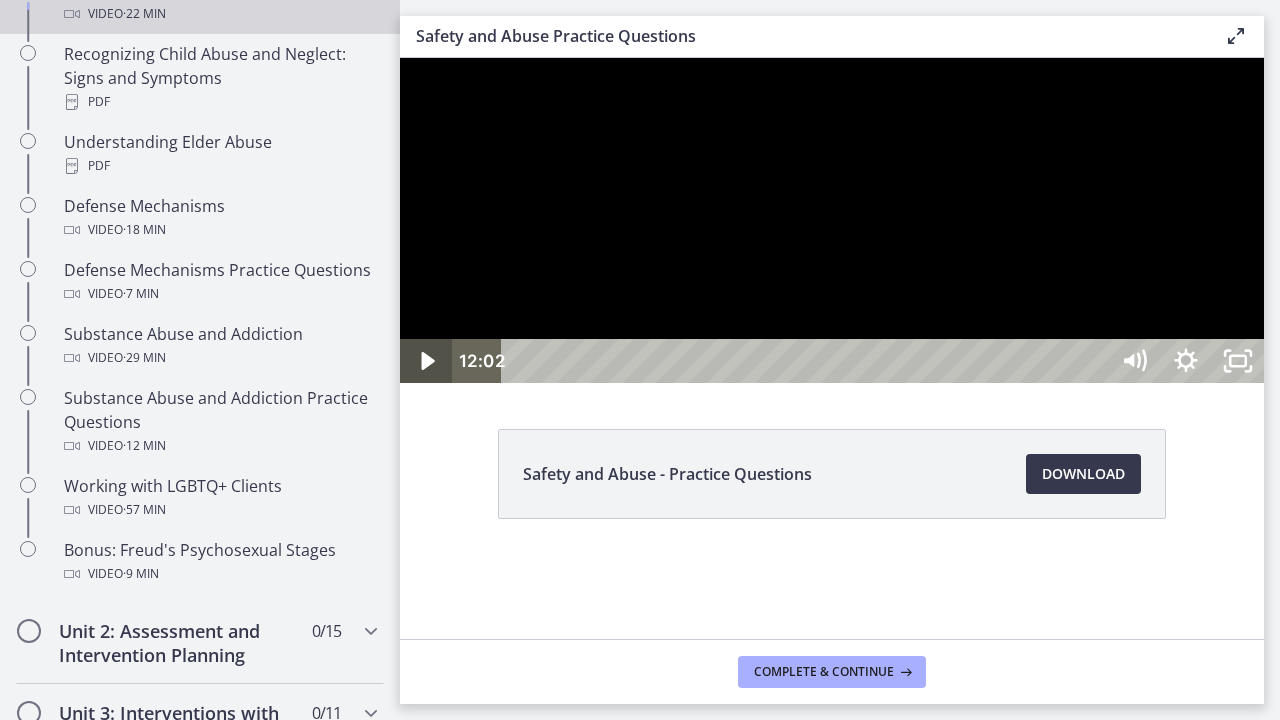 click at bounding box center [426, 361] 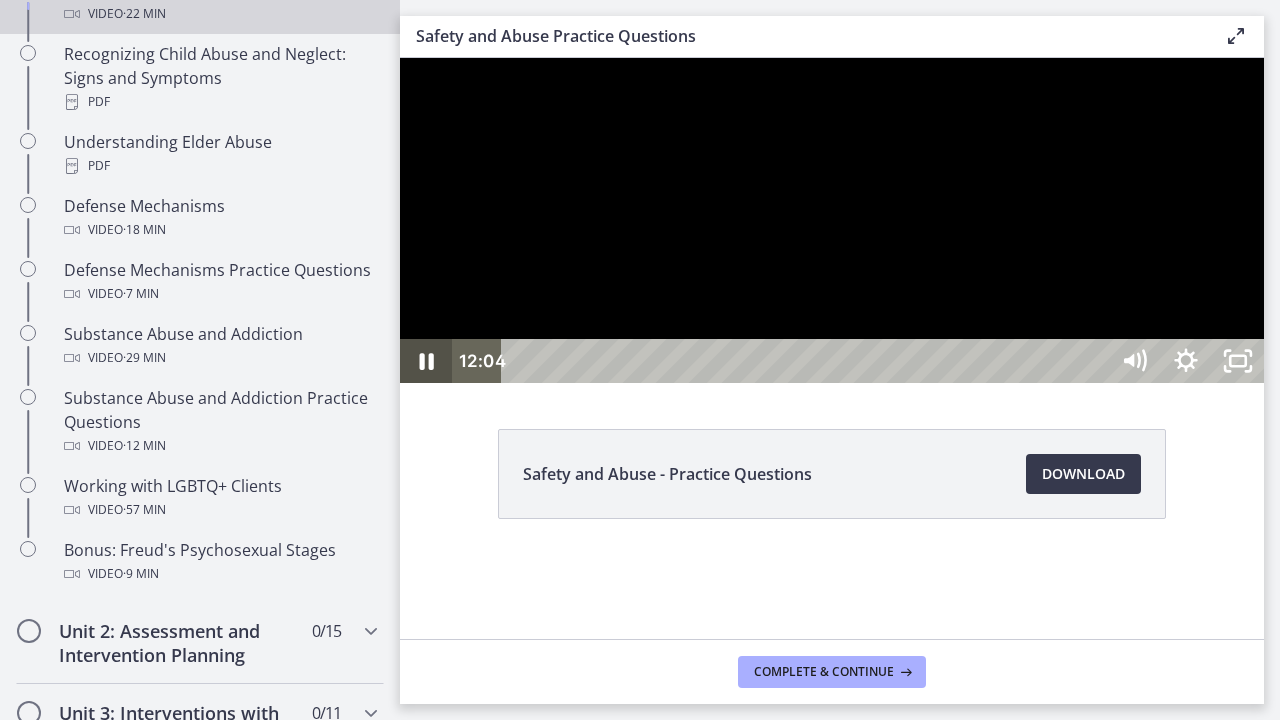 click 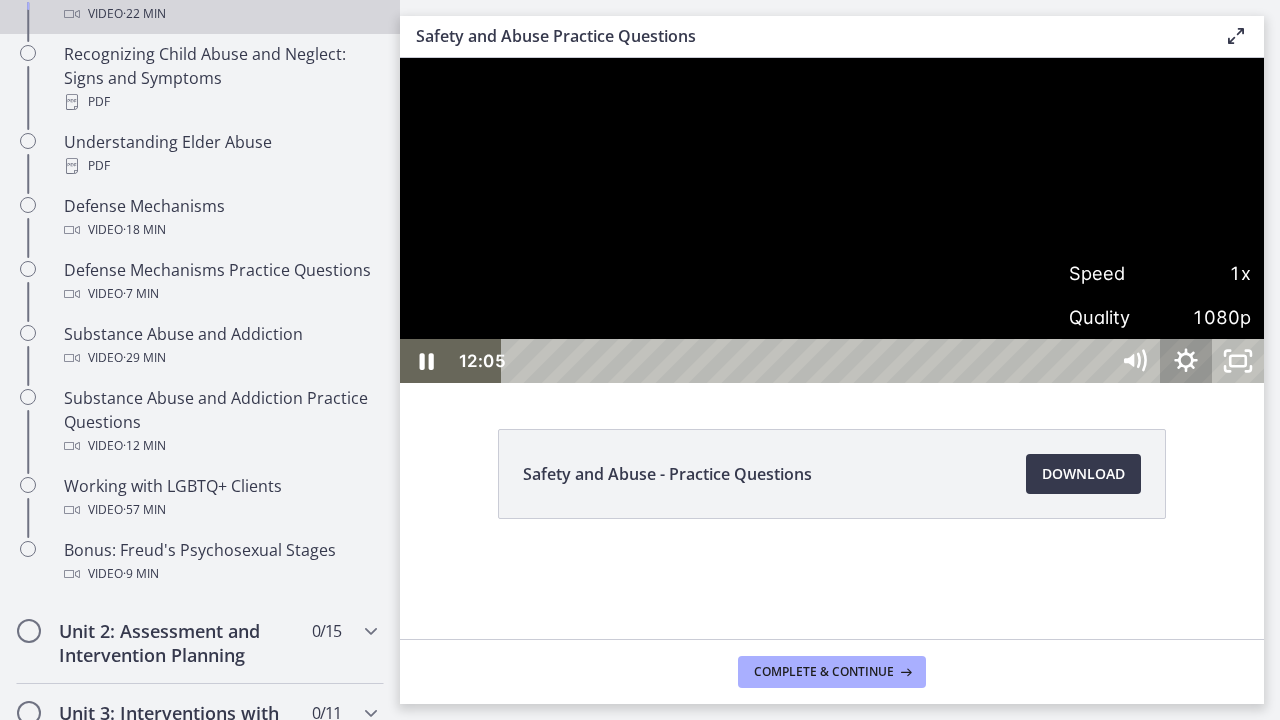 click 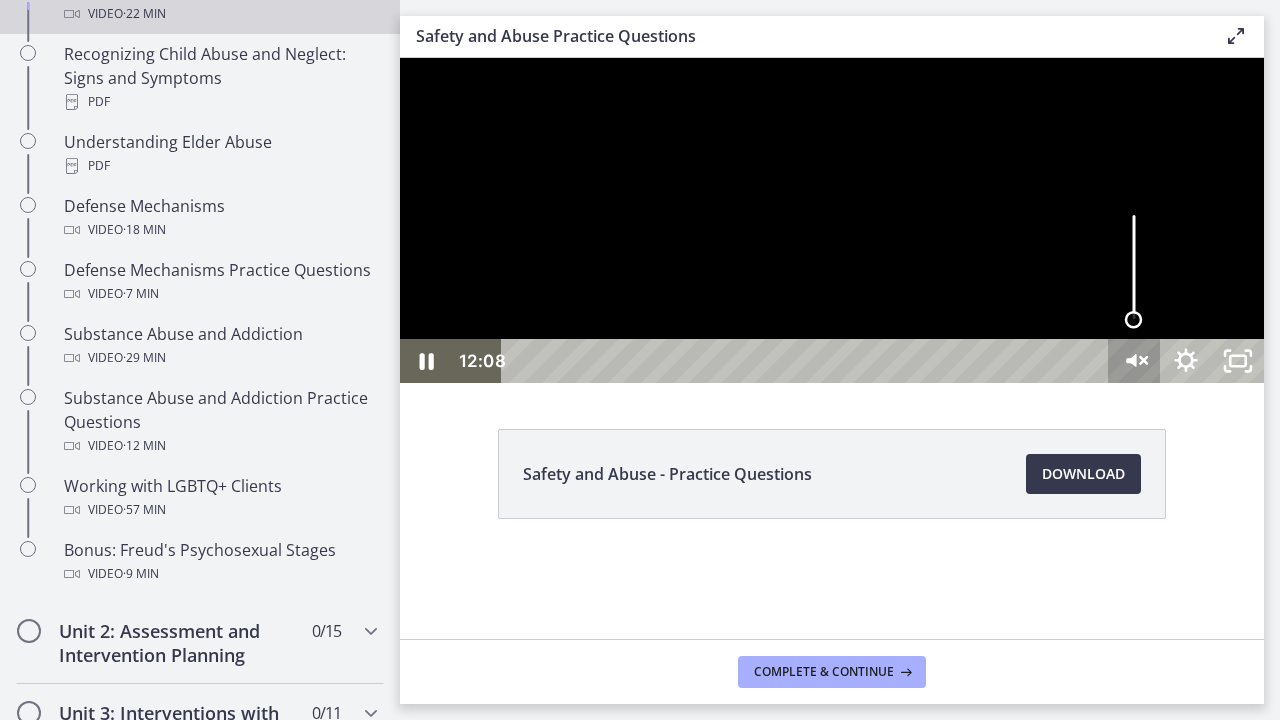 click 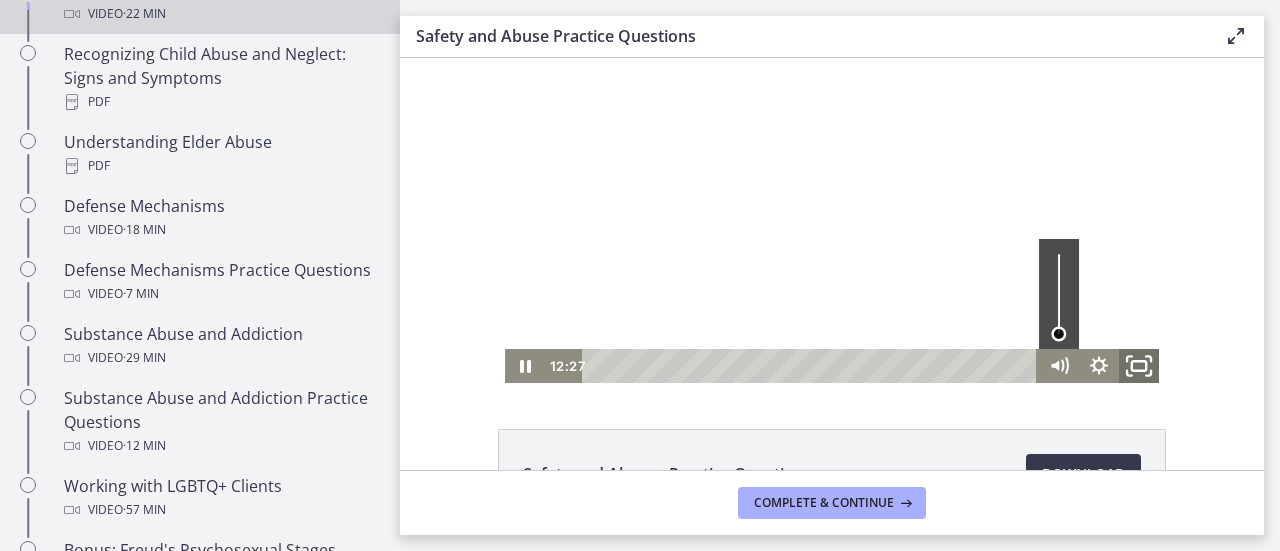click 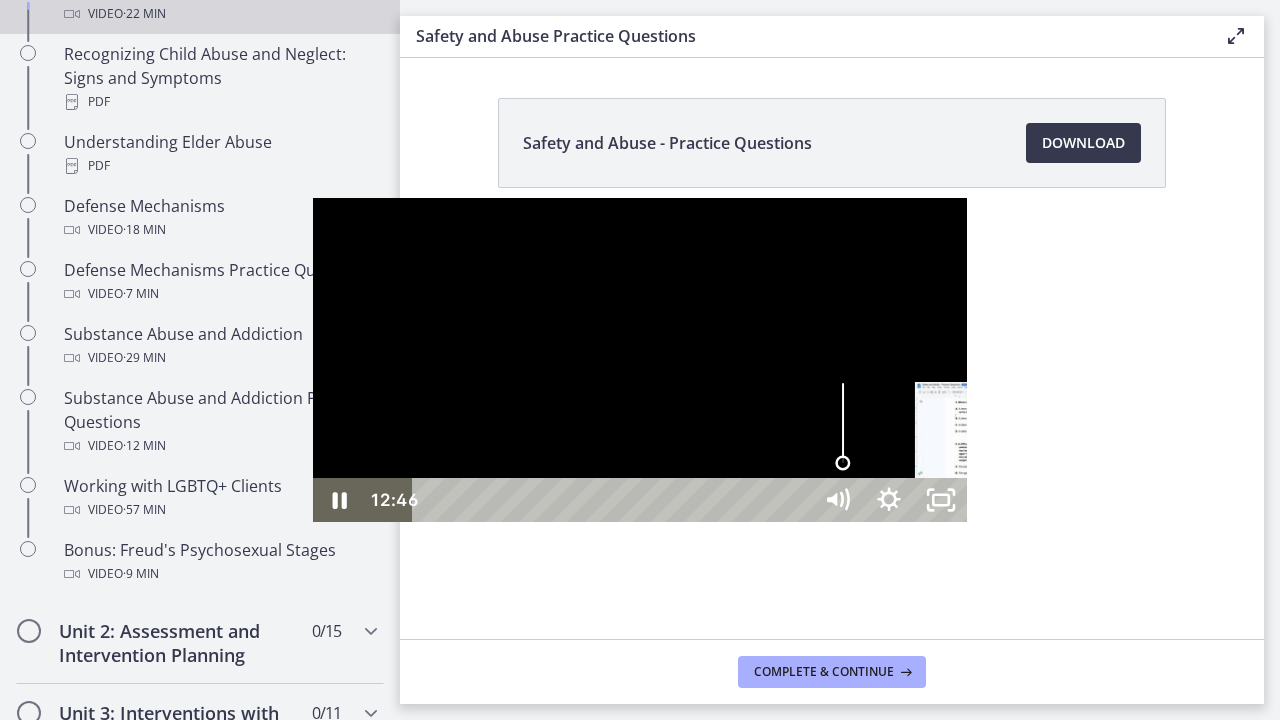 click on "12:46" at bounding box center (615, 500) 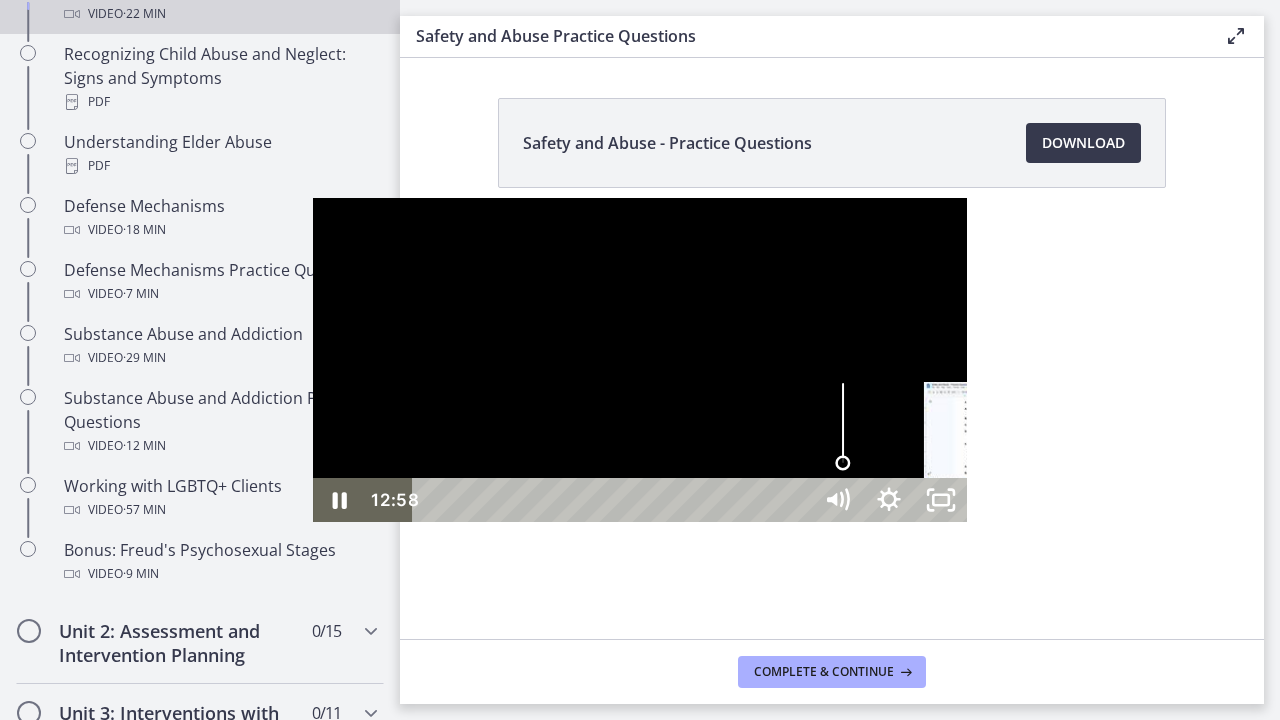 click on "12:58" at bounding box center [615, 500] 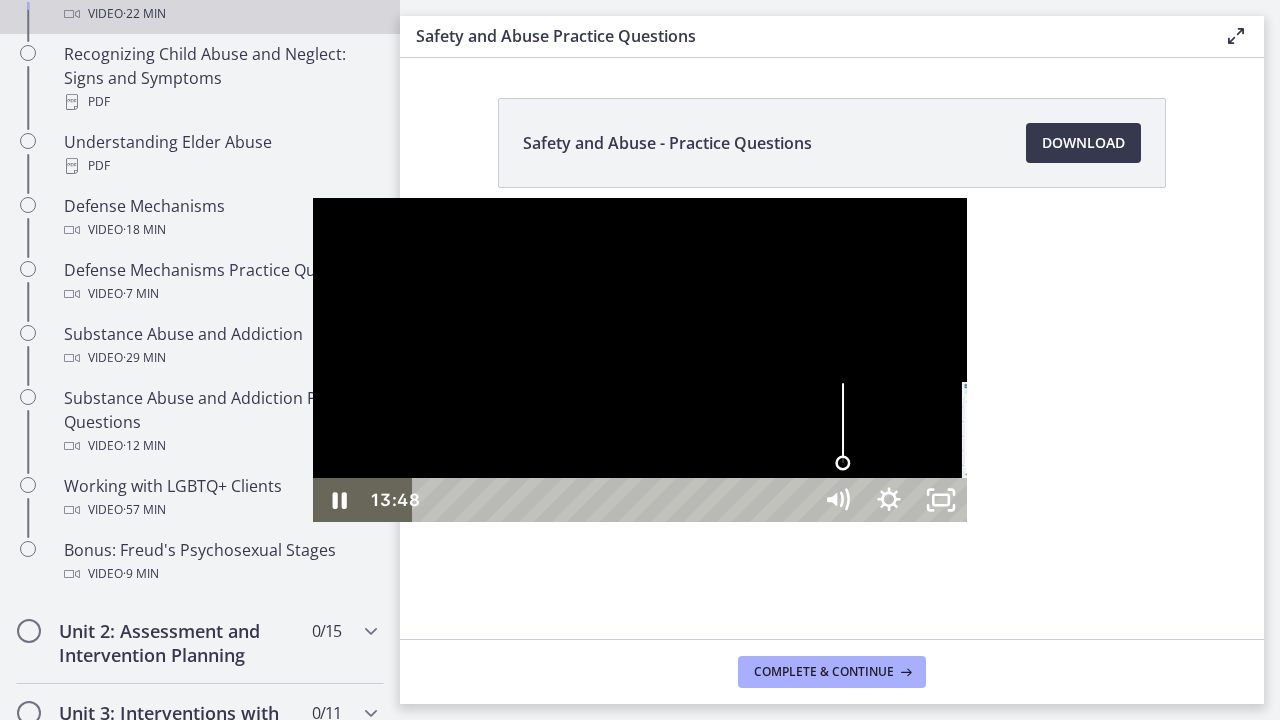click on "13:48" at bounding box center (615, 500) 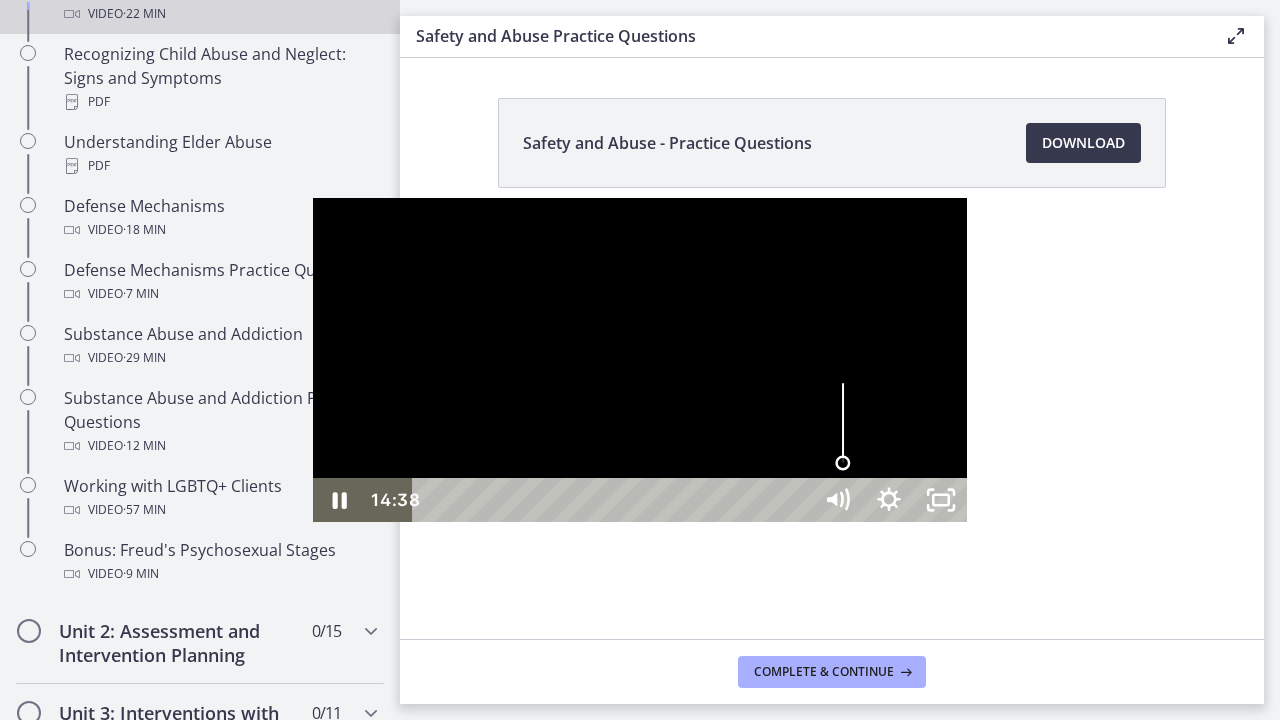 click on "14:38" at bounding box center (615, 500) 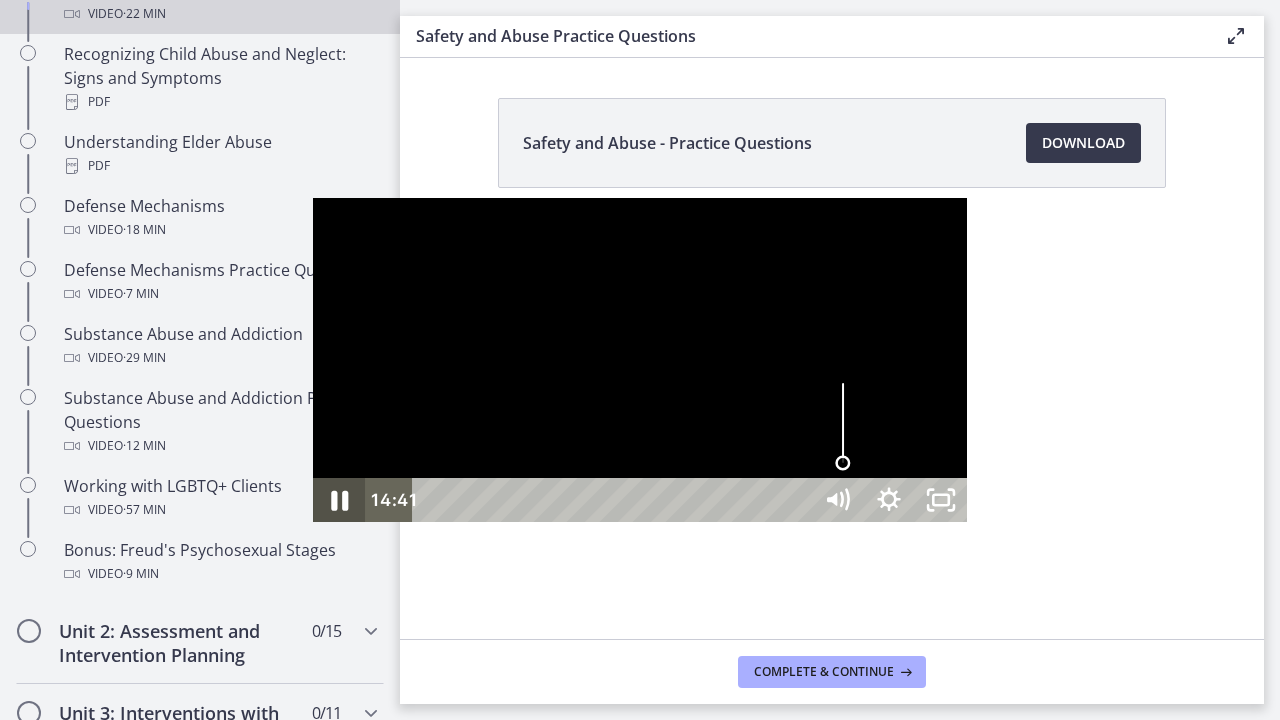 click 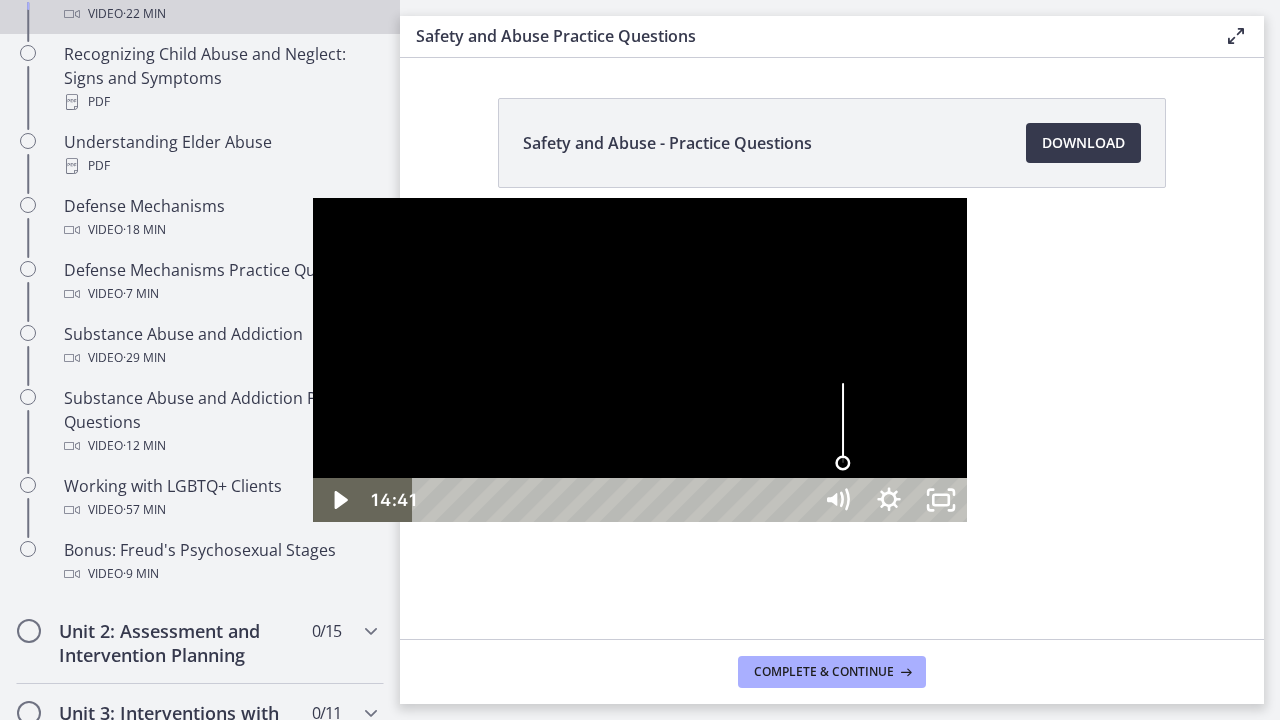 click at bounding box center (339, 500) 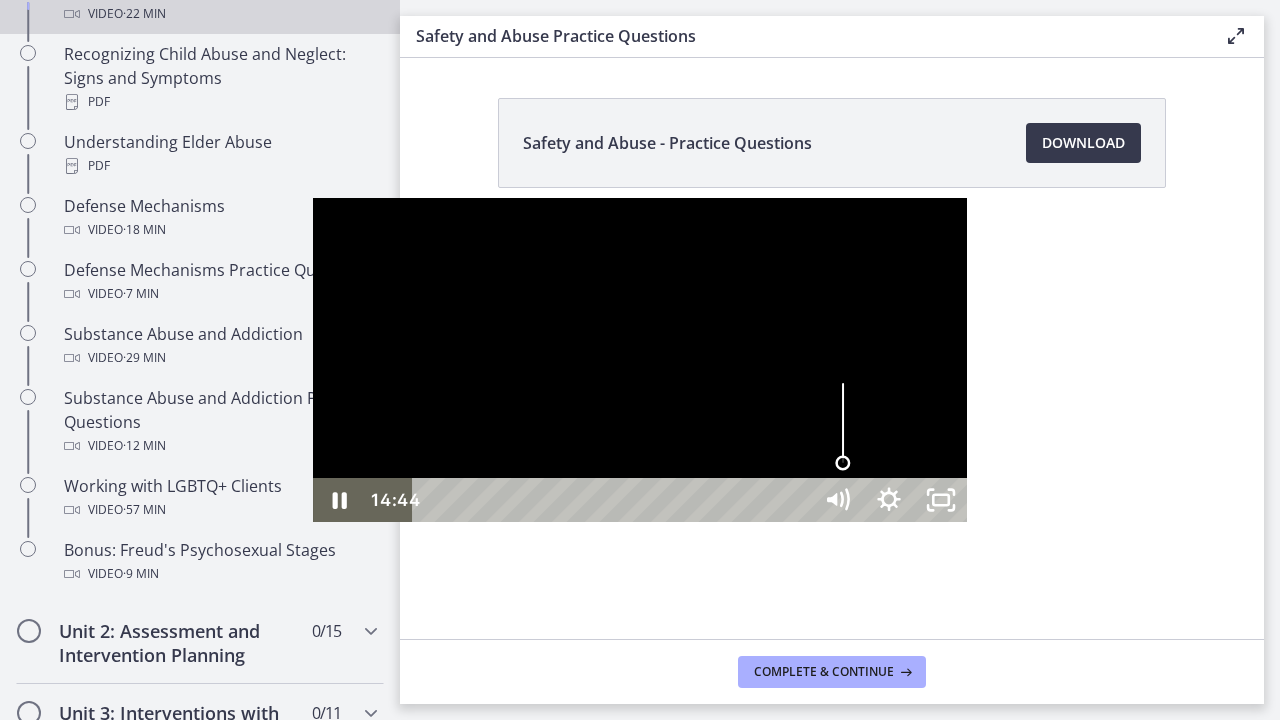 click on "14:59" at bounding box center [615, 500] 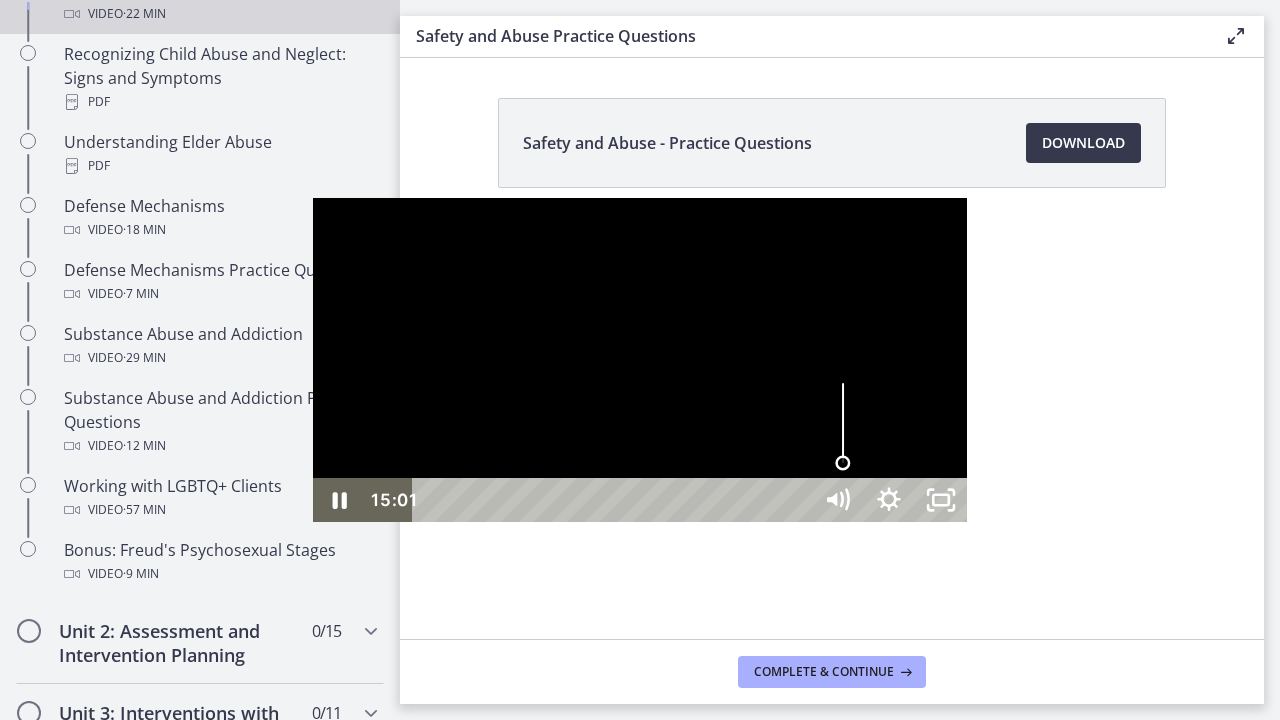 click on "15:10" at bounding box center [615, 500] 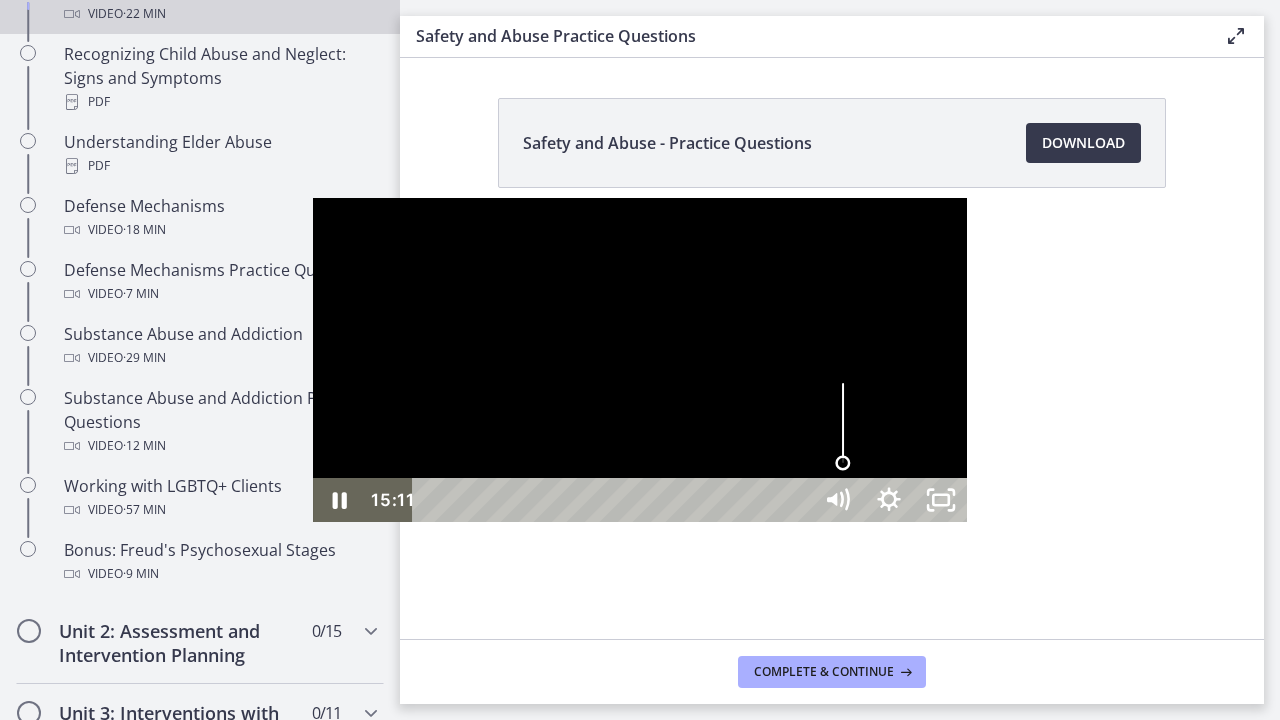 click on "15:31" at bounding box center (615, 500) 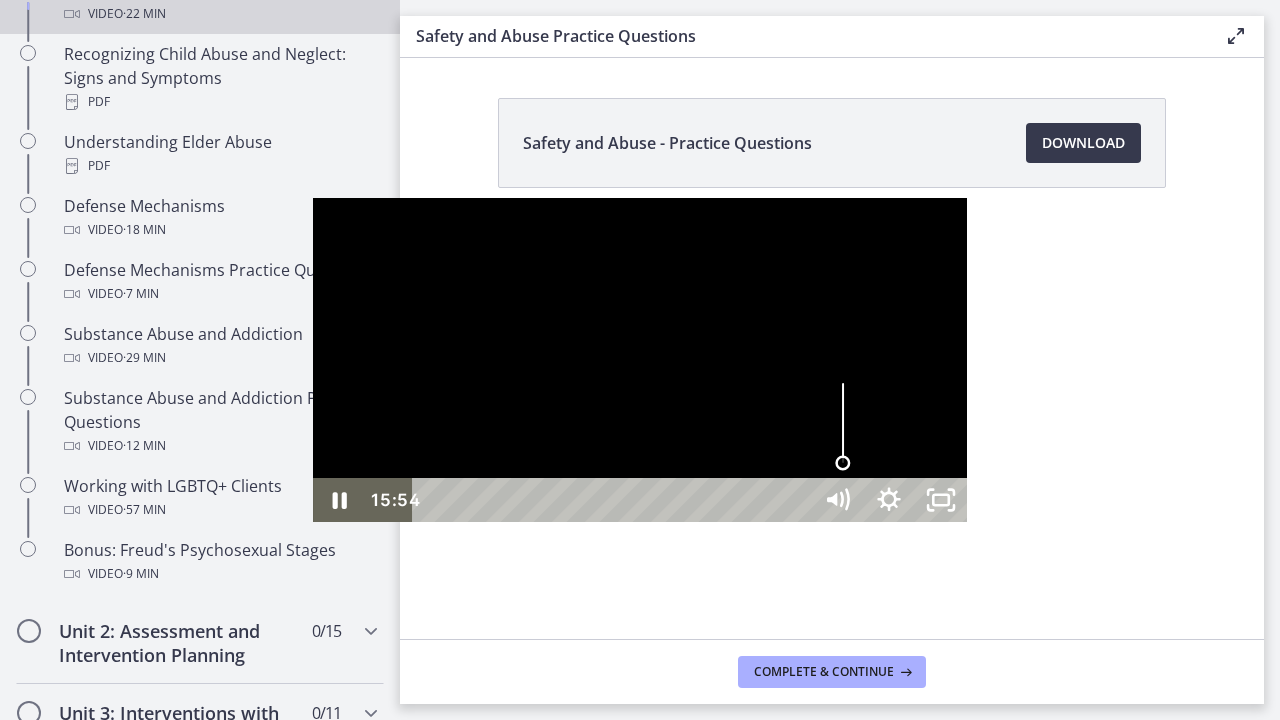 click 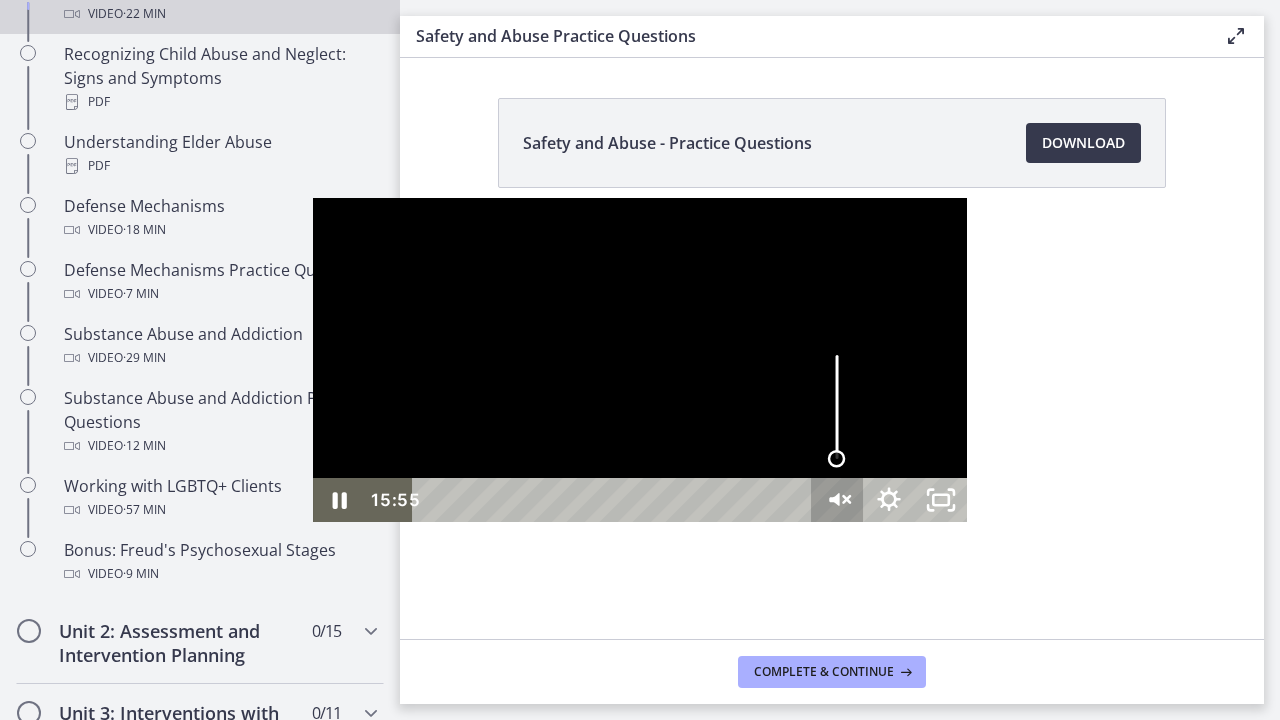 click 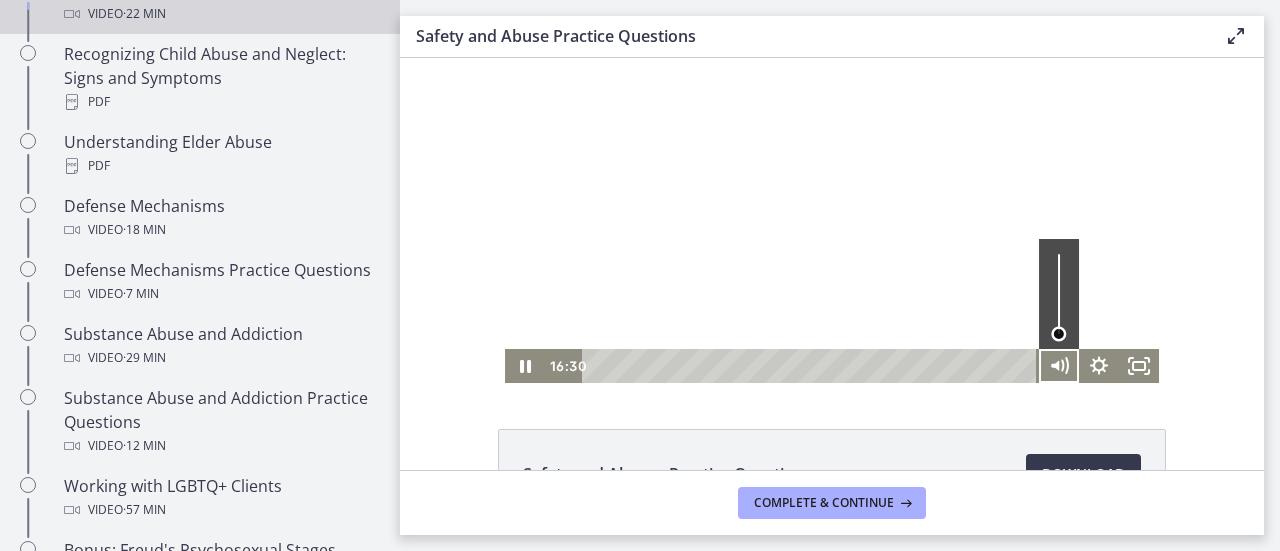 click 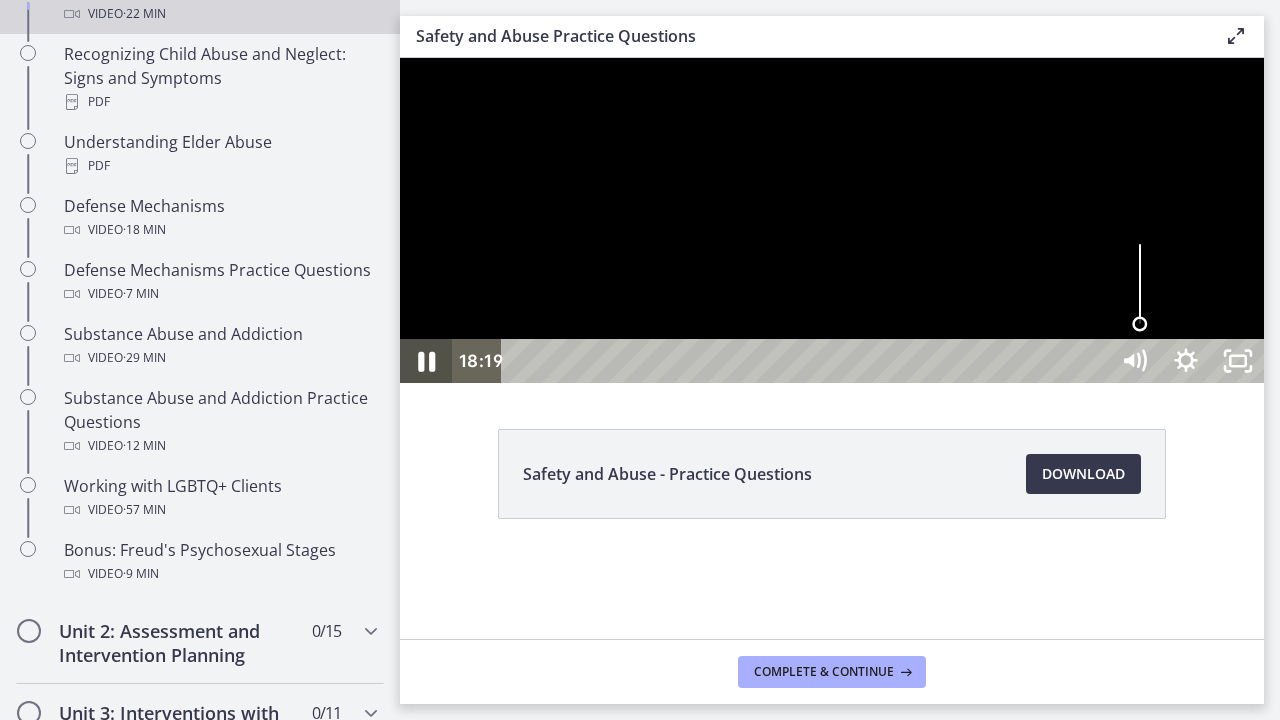click 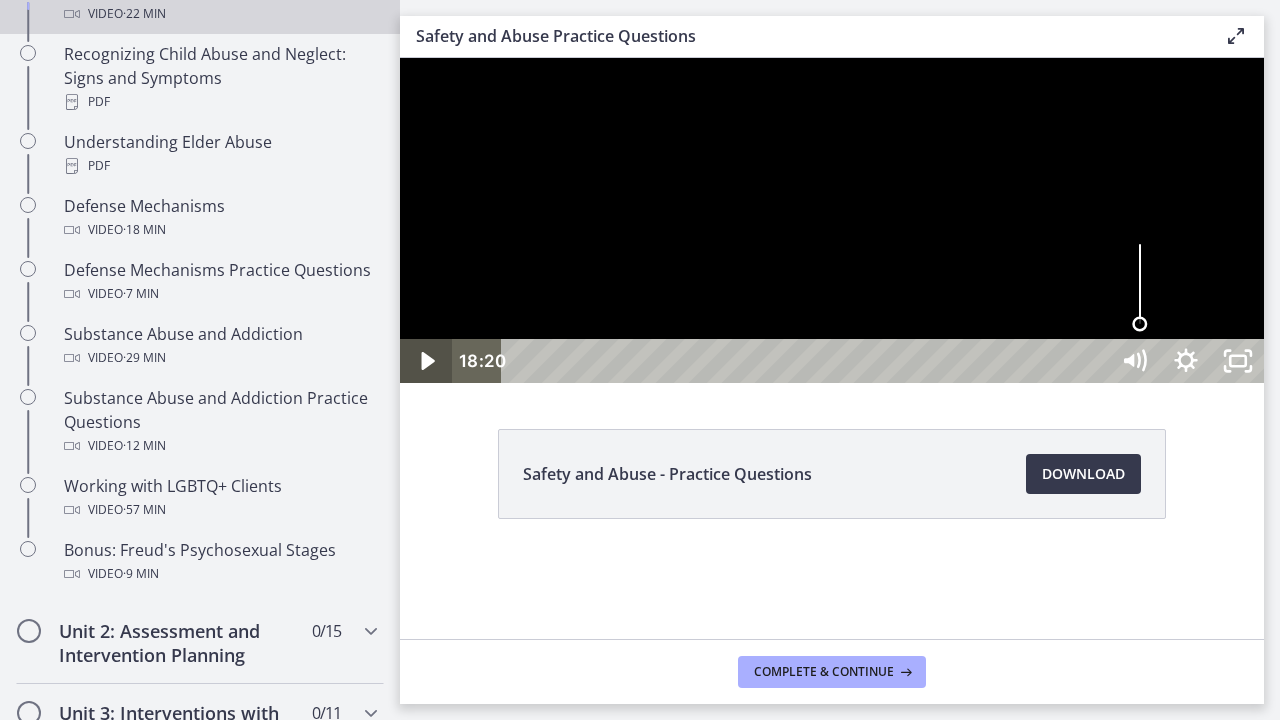 click at bounding box center (832, 220) 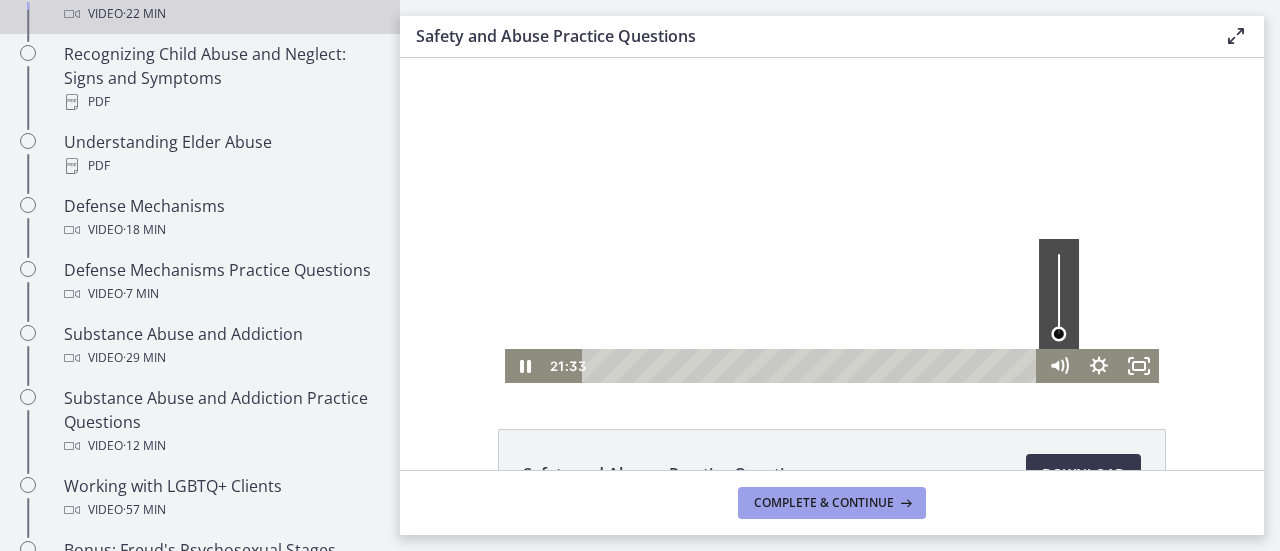 click on "Complete & continue" at bounding box center (824, 503) 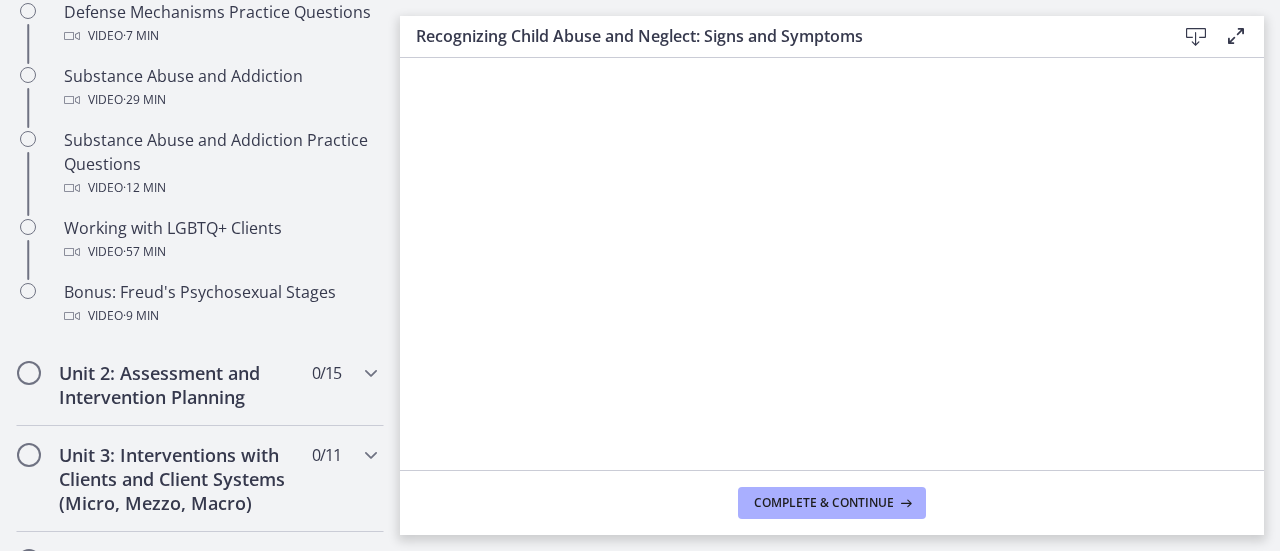 scroll, scrollTop: 1298, scrollLeft: 0, axis: vertical 